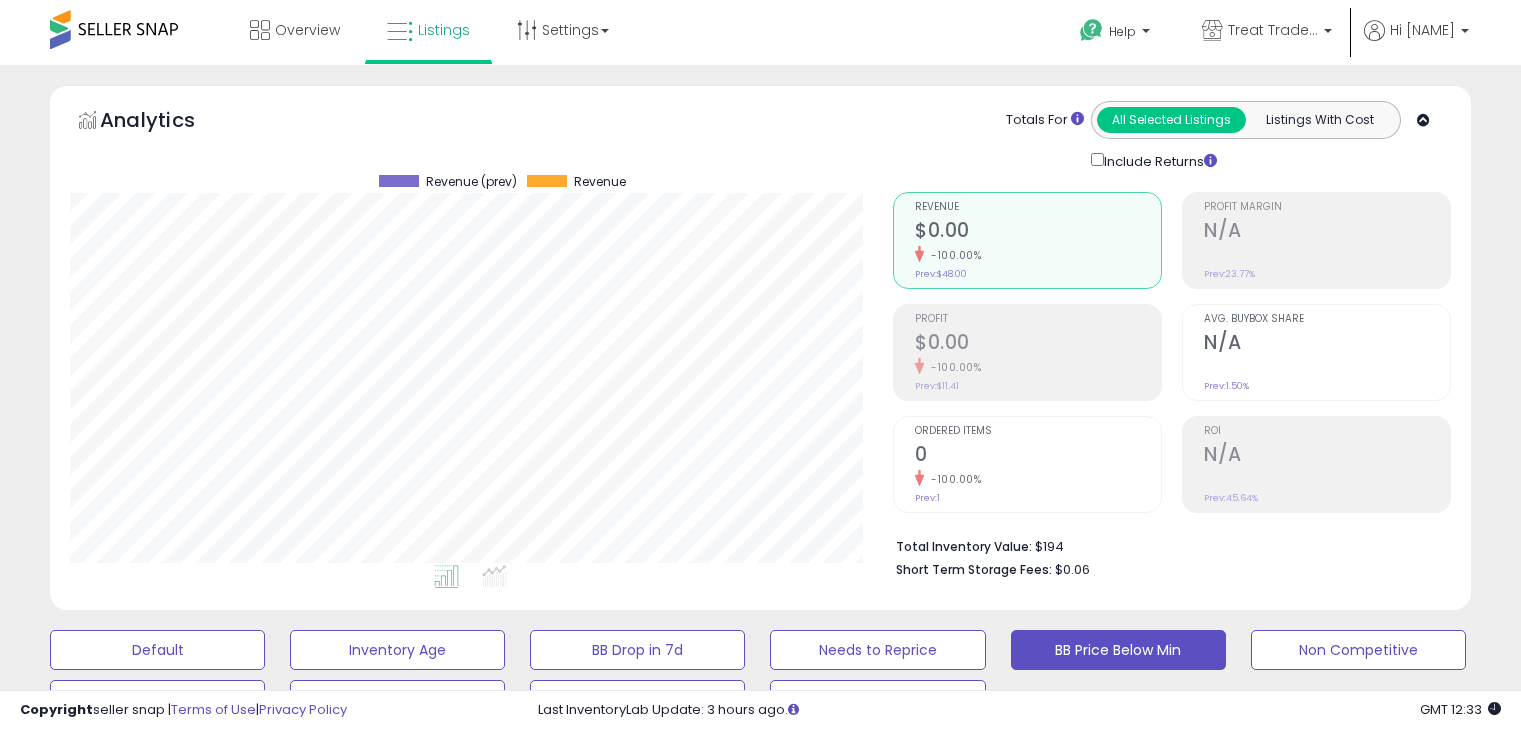 scroll, scrollTop: 480, scrollLeft: 0, axis: vertical 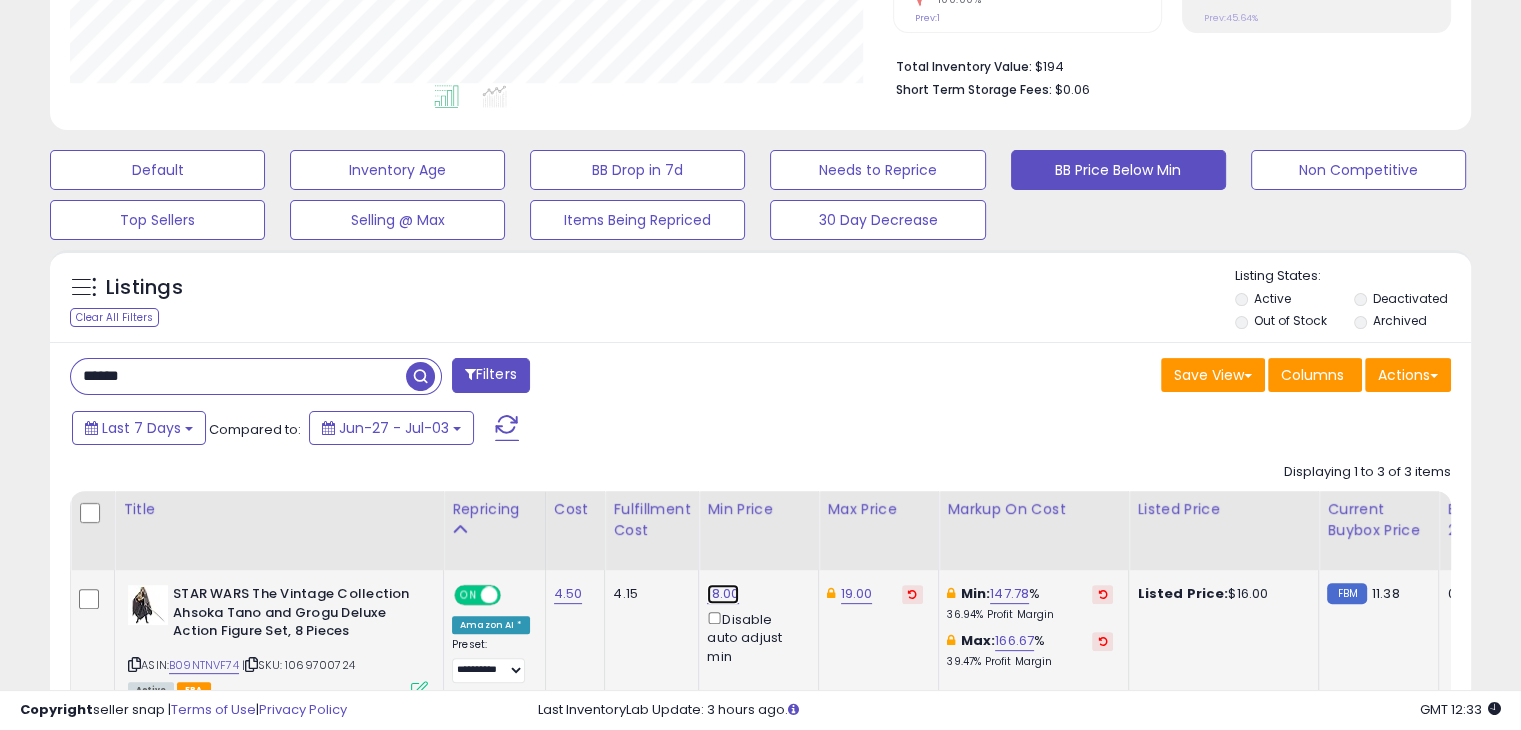click on "18.00" at bounding box center (723, 594) 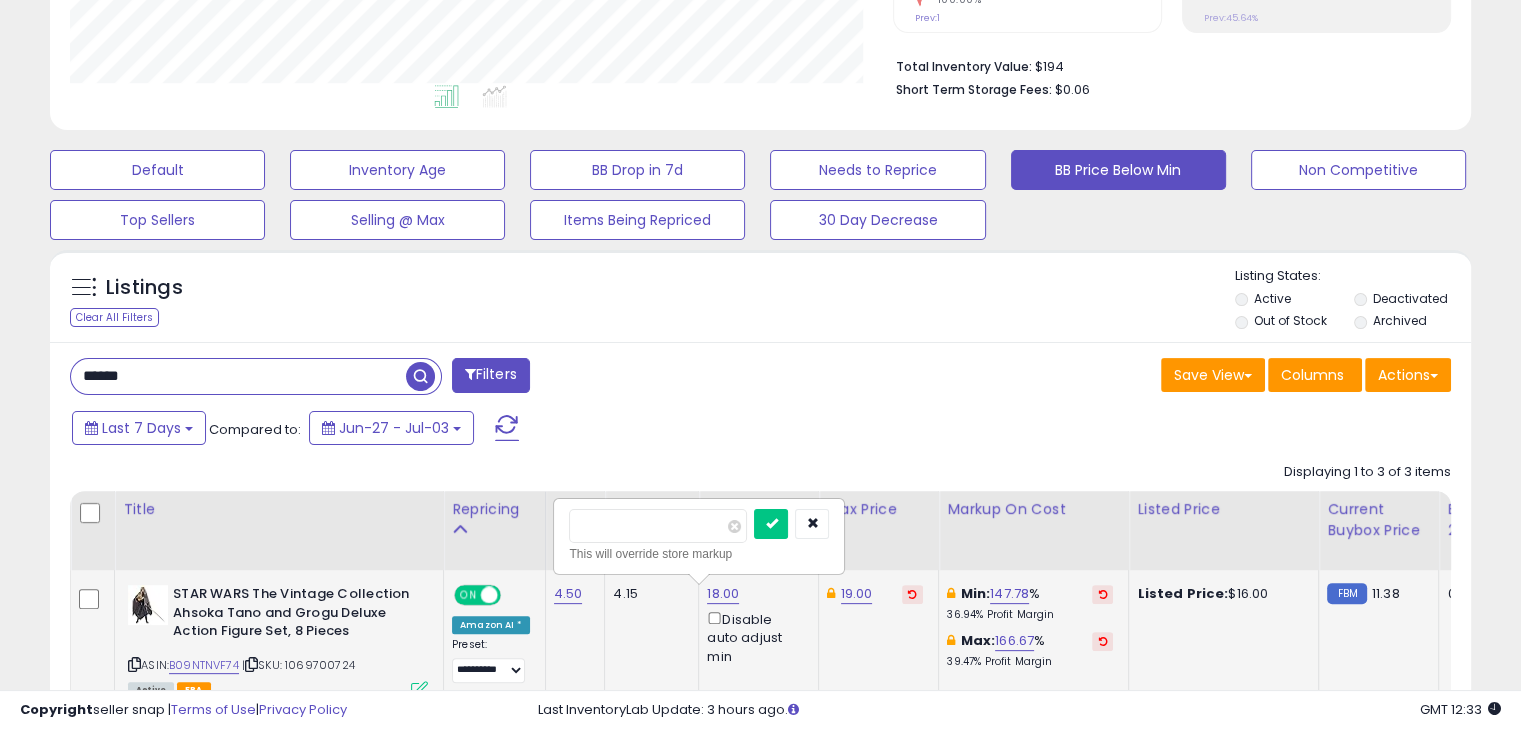 type on "**" 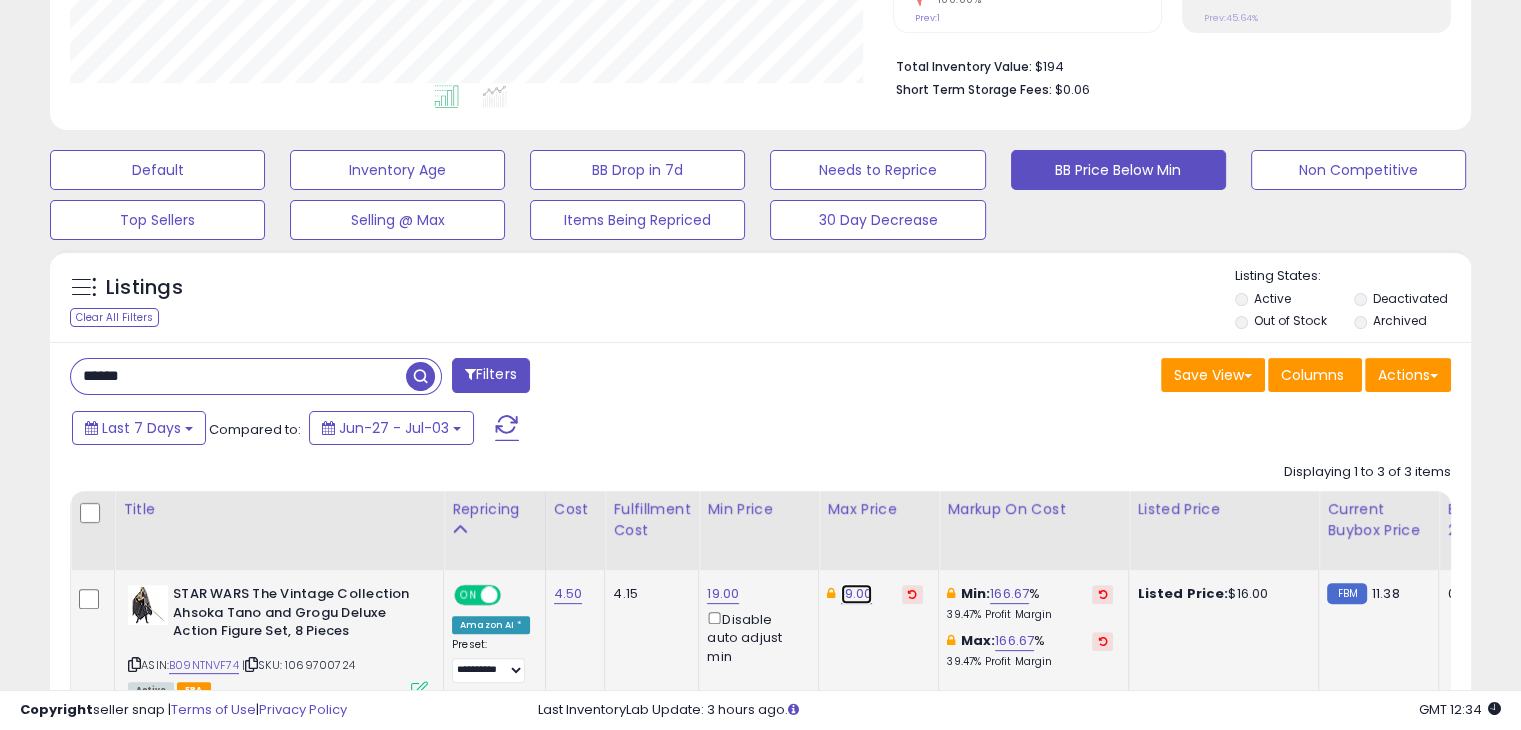 click on "19.00" at bounding box center (857, 594) 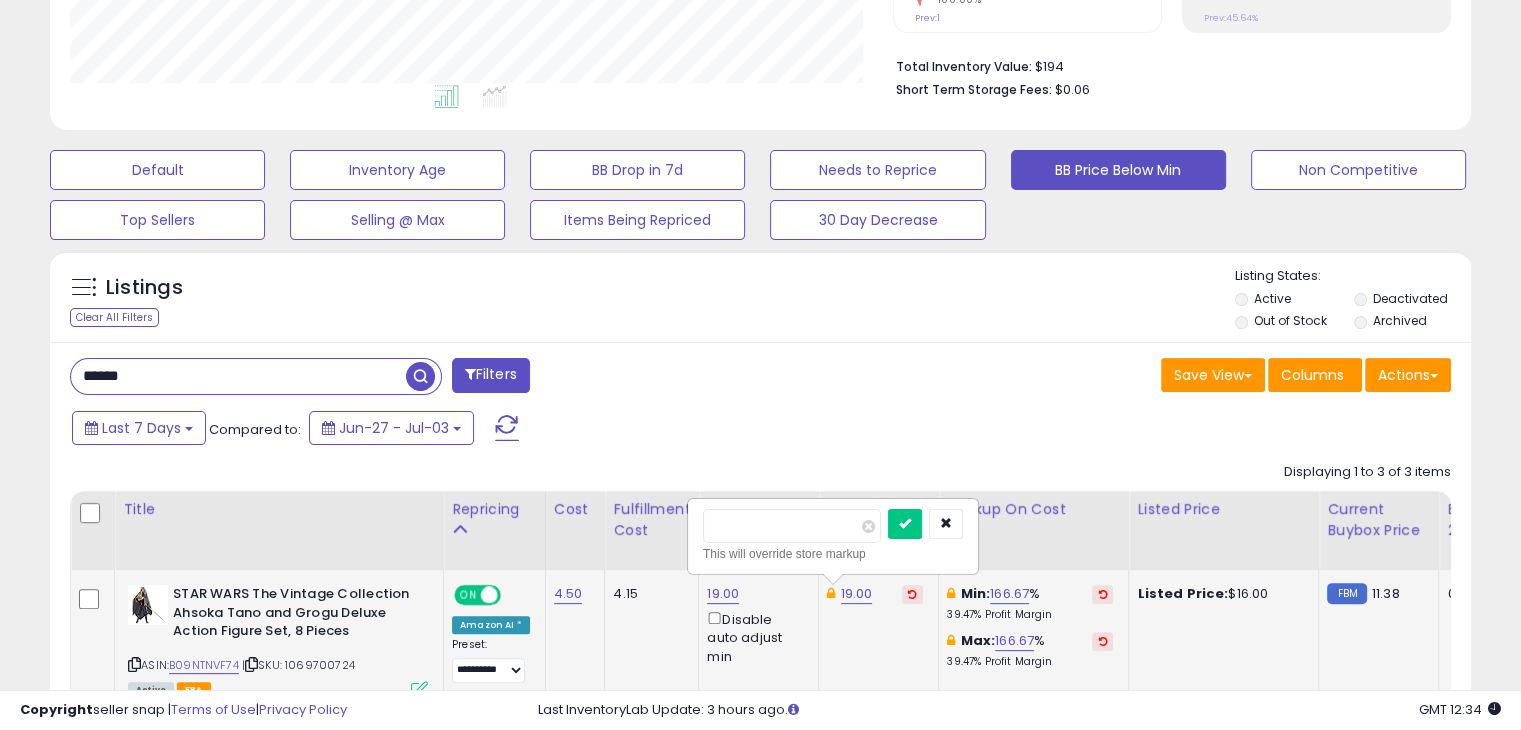 type on "*" 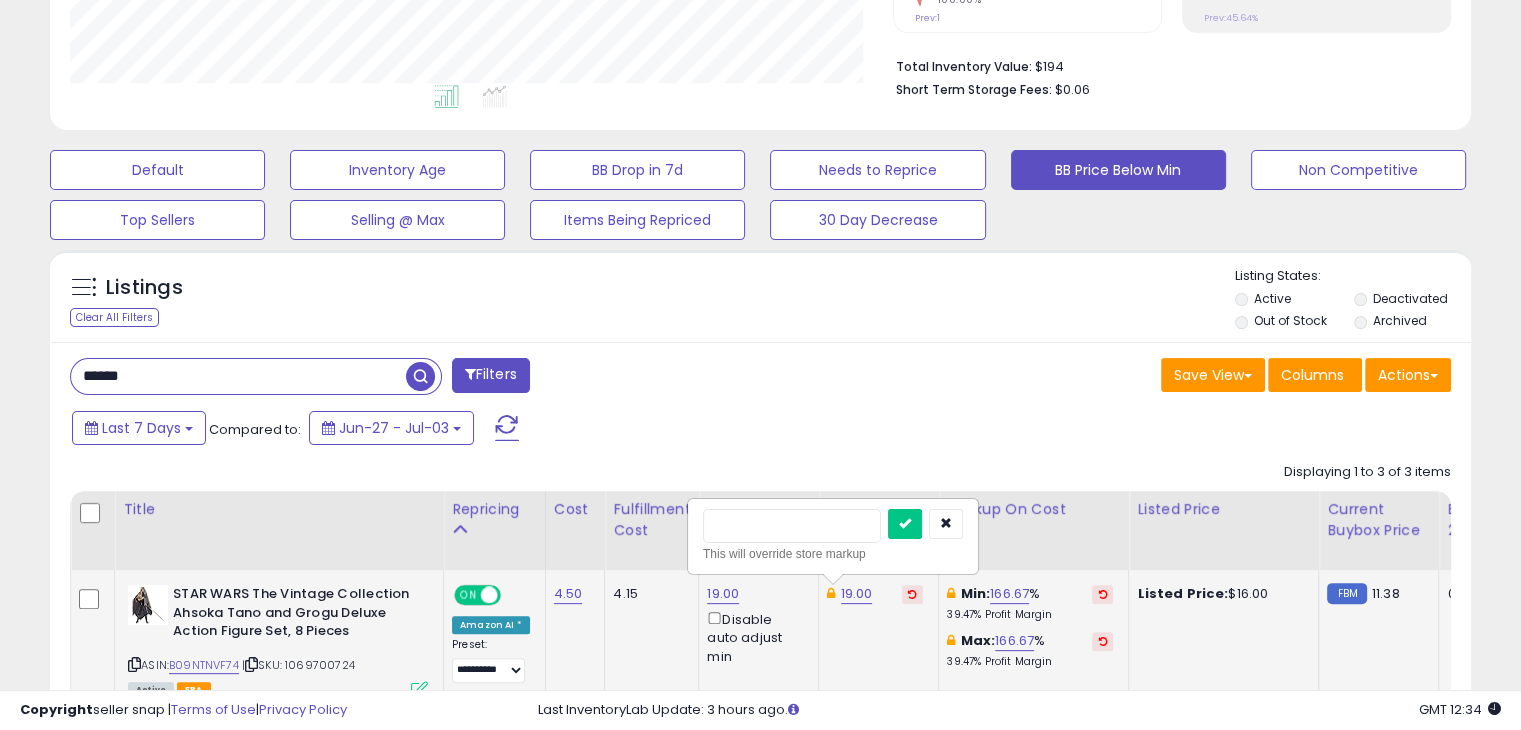 type on "**" 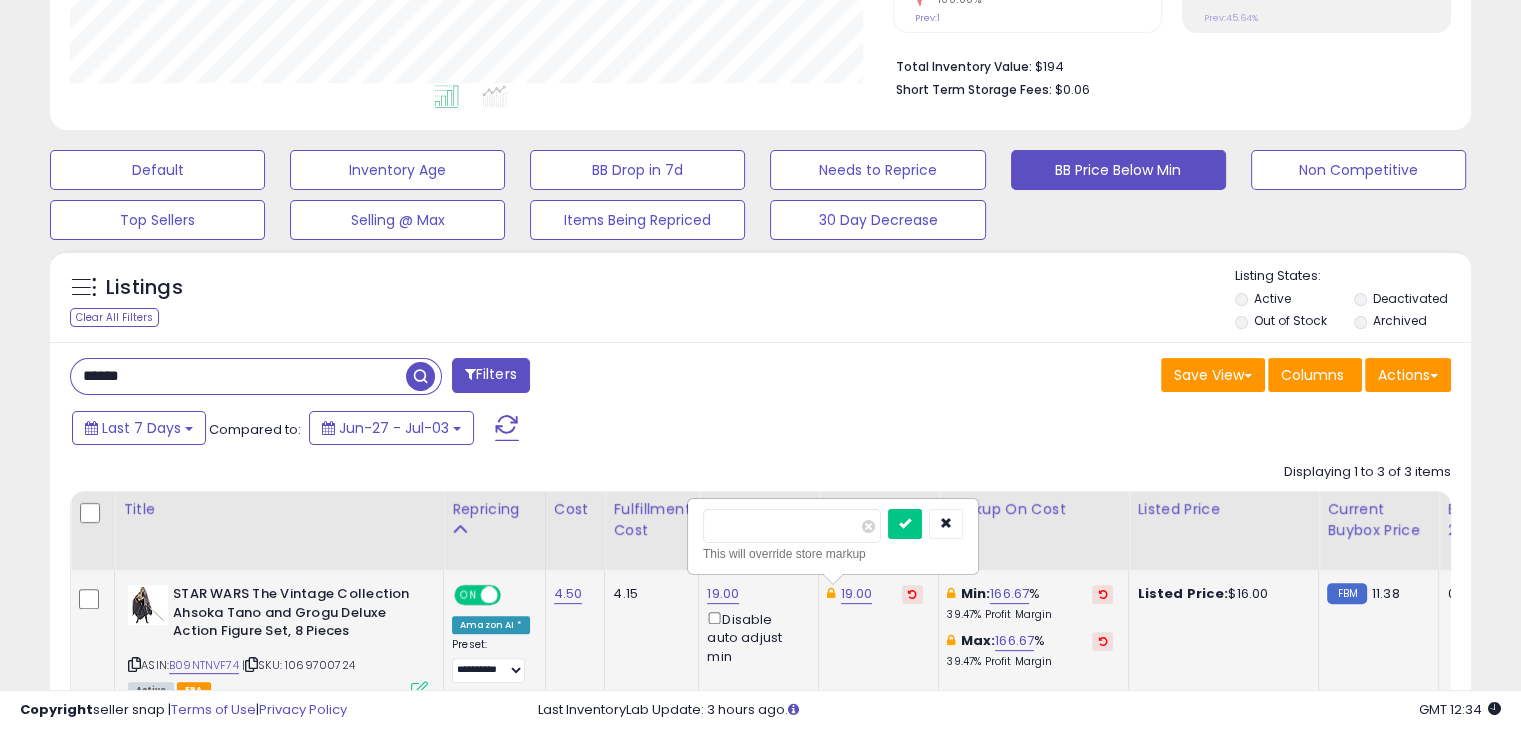 click at bounding box center (905, 524) 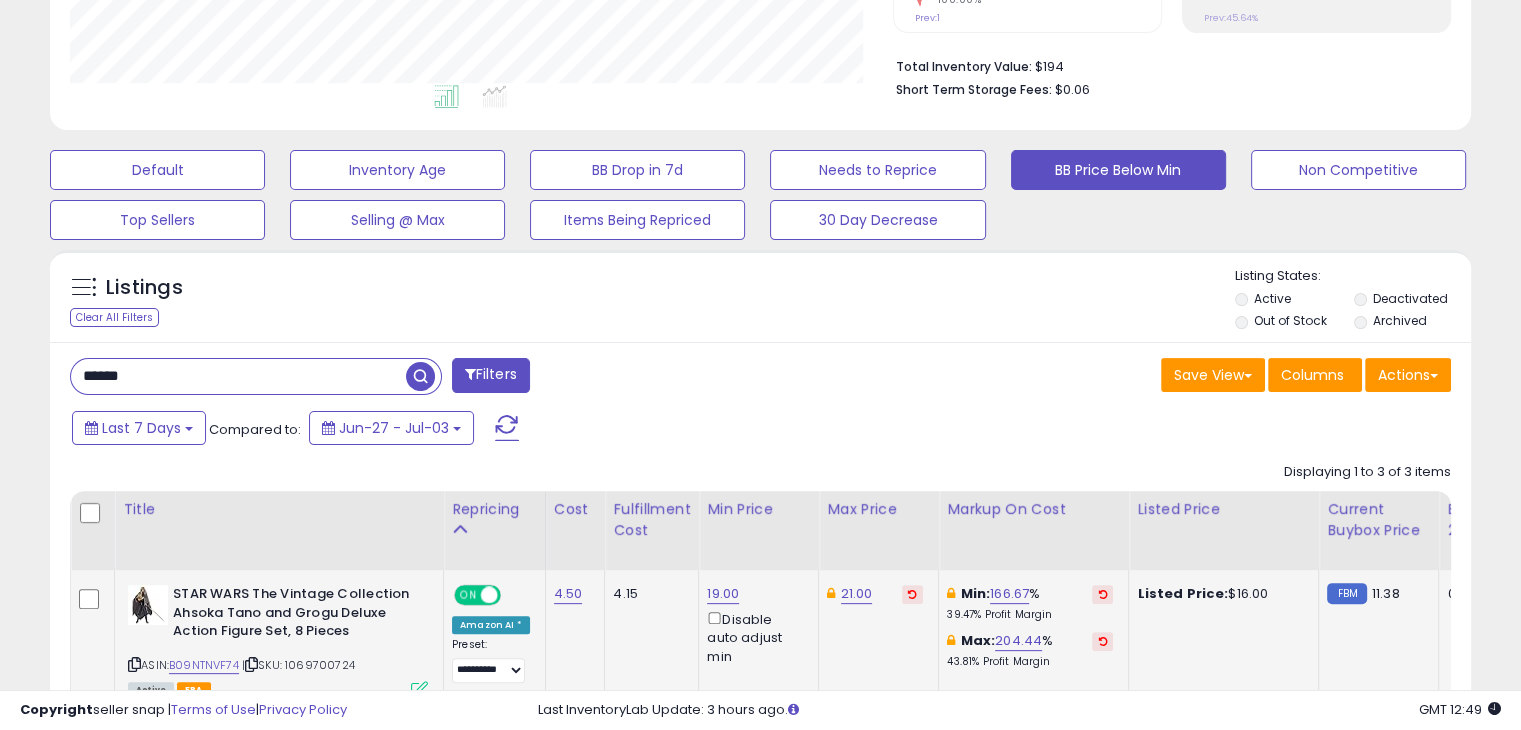 click on "******" at bounding box center (238, 376) 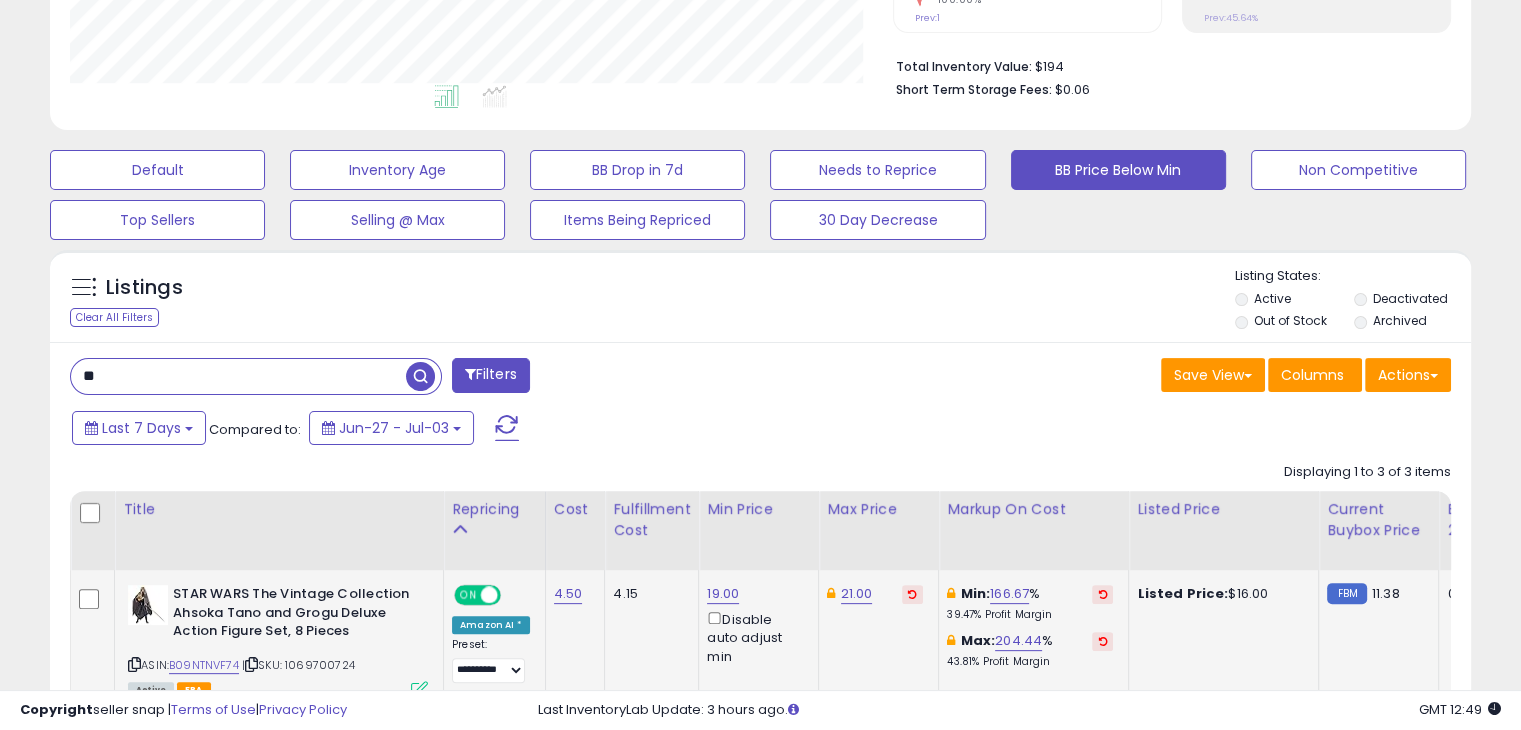type on "*" 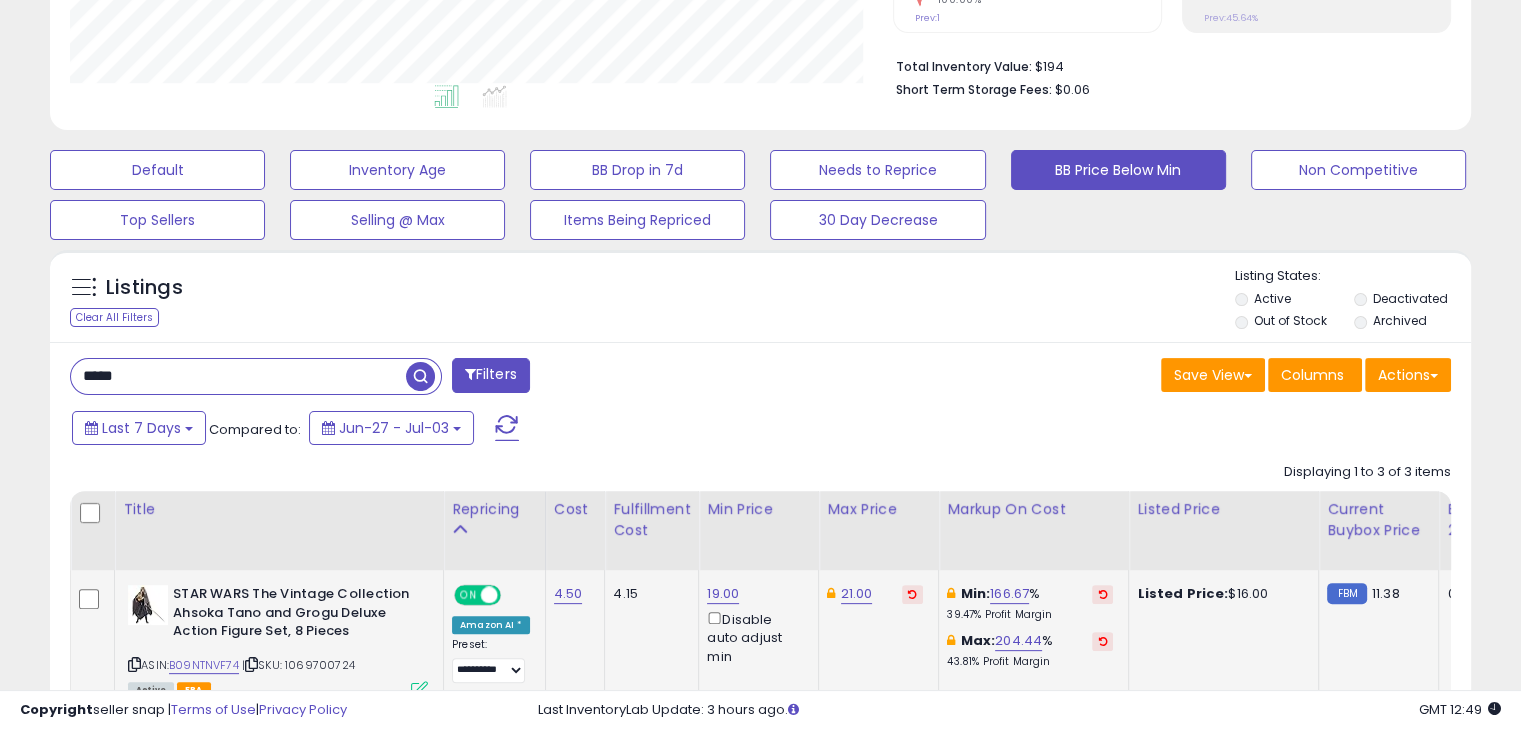 type on "*****" 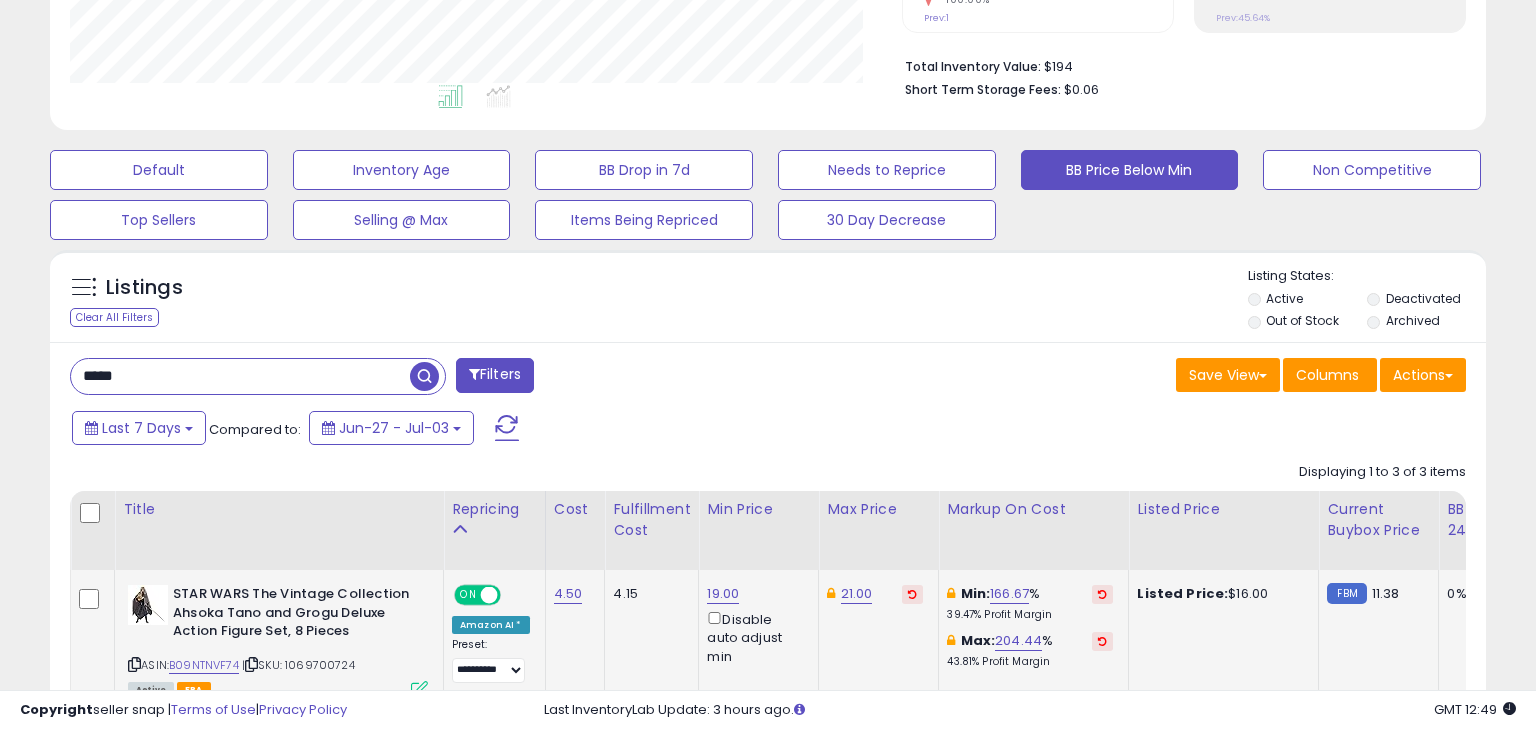 scroll, scrollTop: 999589, scrollLeft: 999168, axis: both 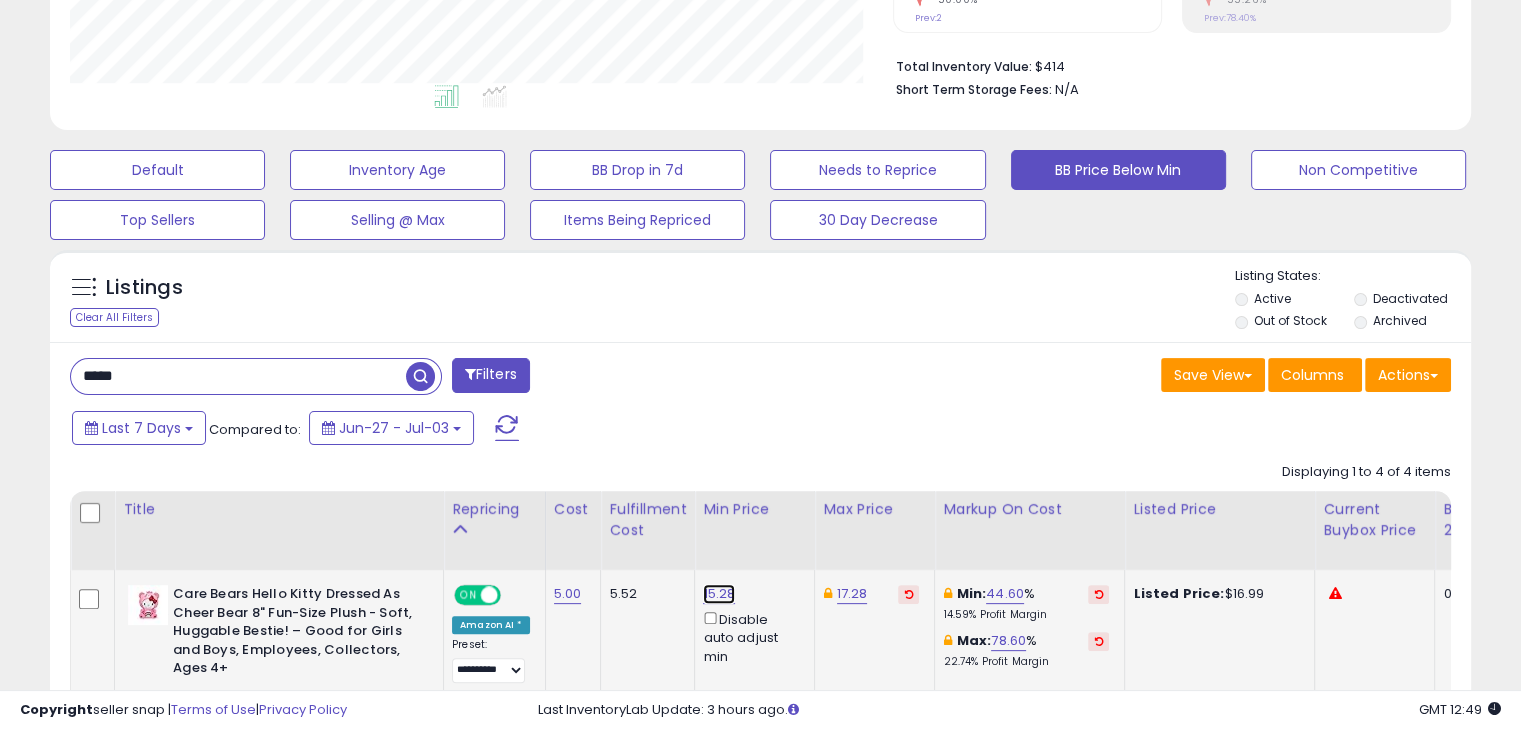 click on "15.28" at bounding box center [719, 594] 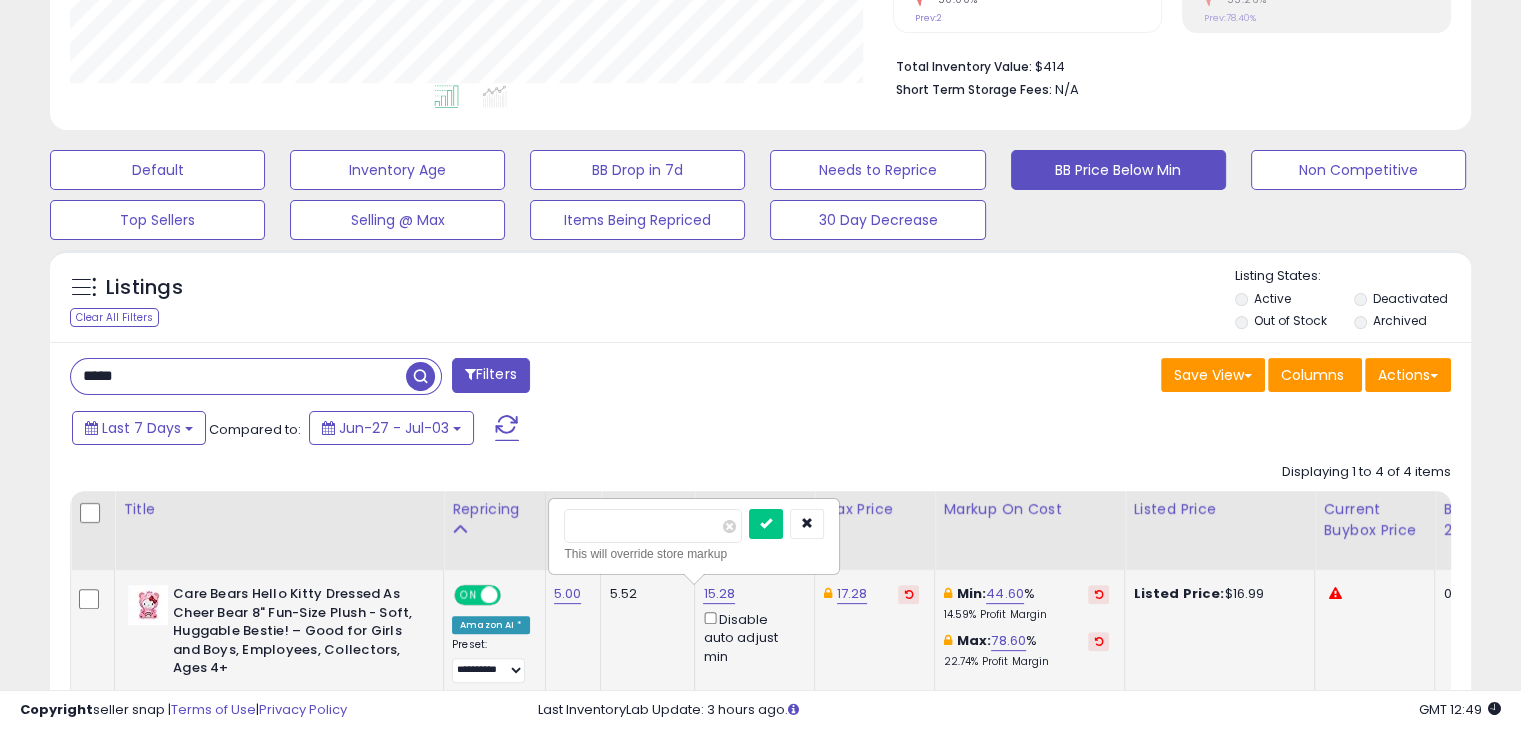 type on "*****" 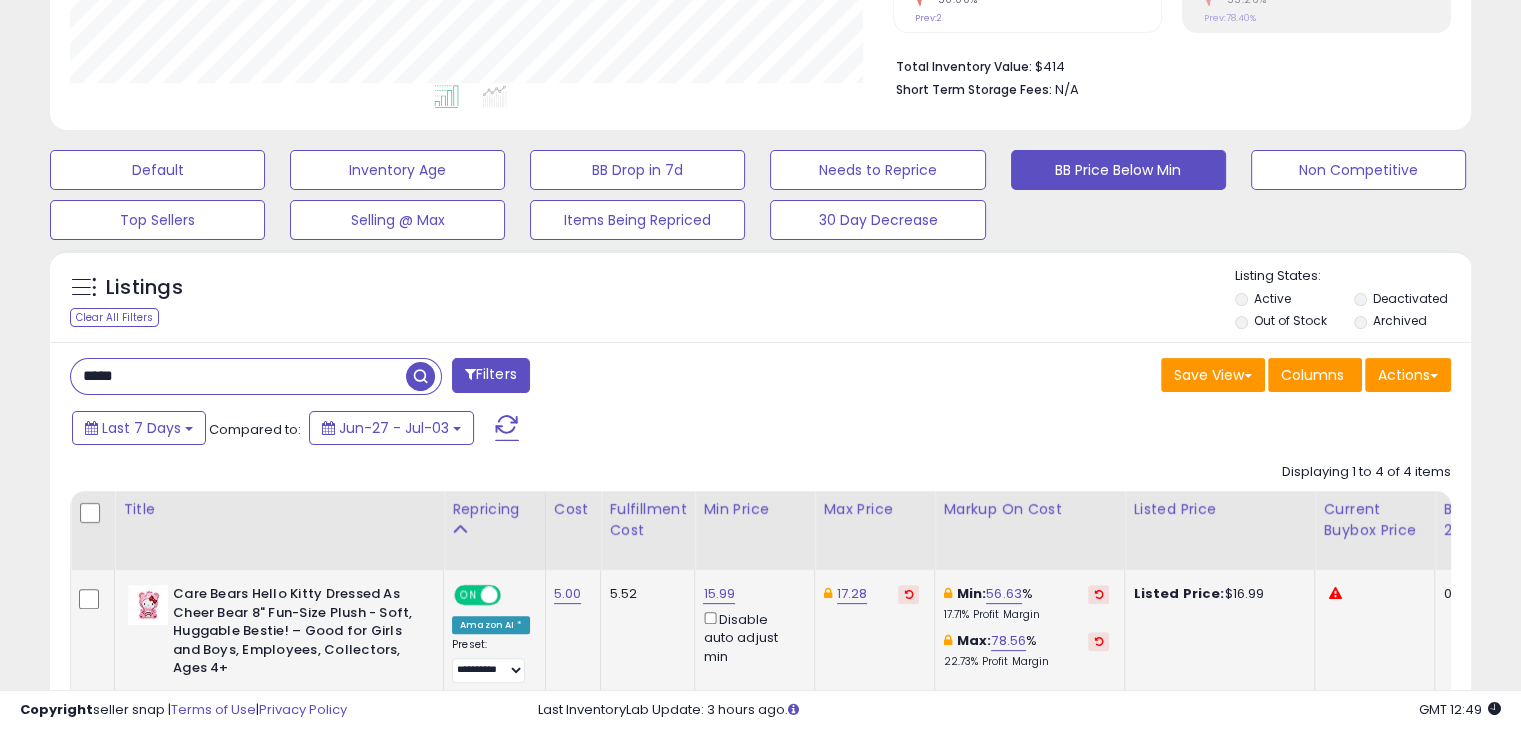 click on "17.28" 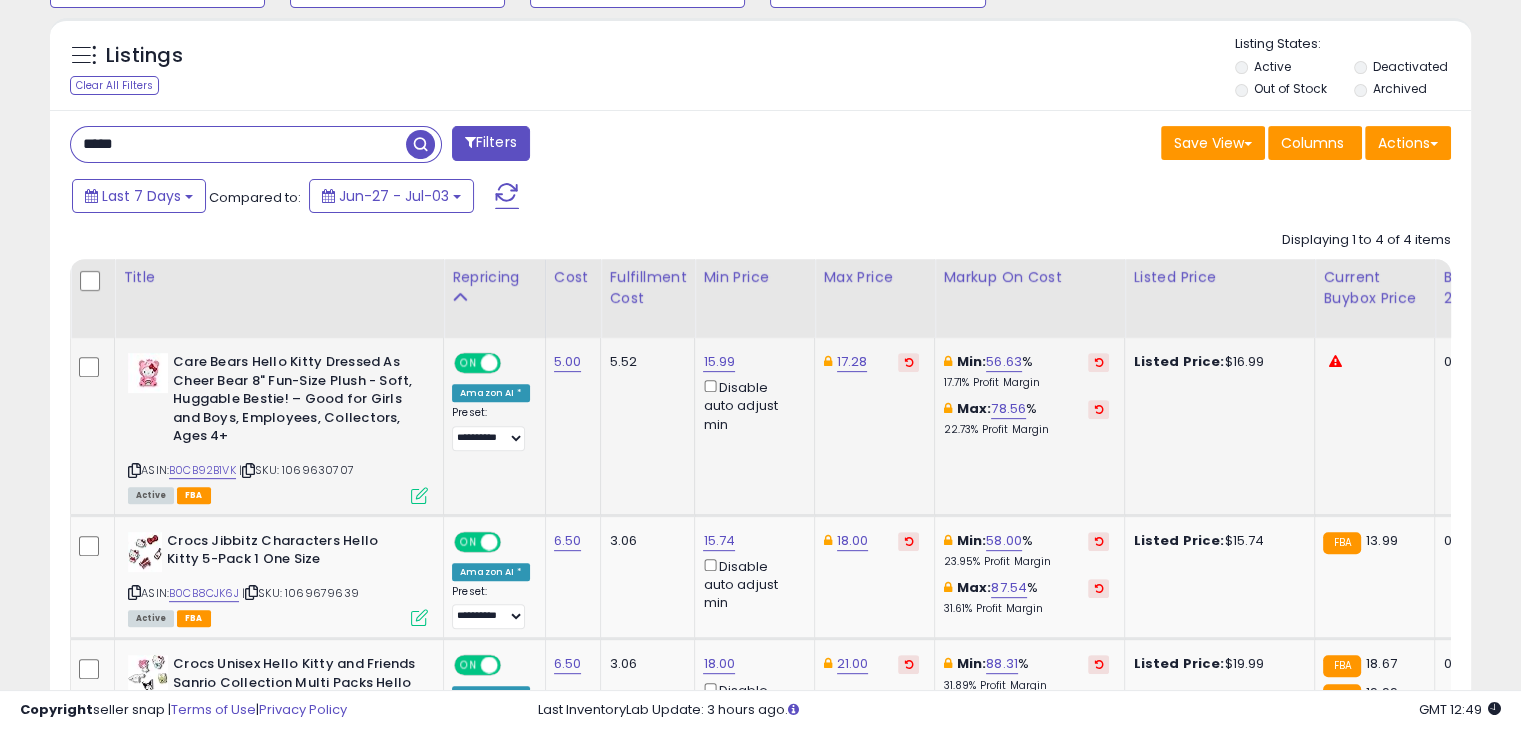 scroll, scrollTop: 708, scrollLeft: 0, axis: vertical 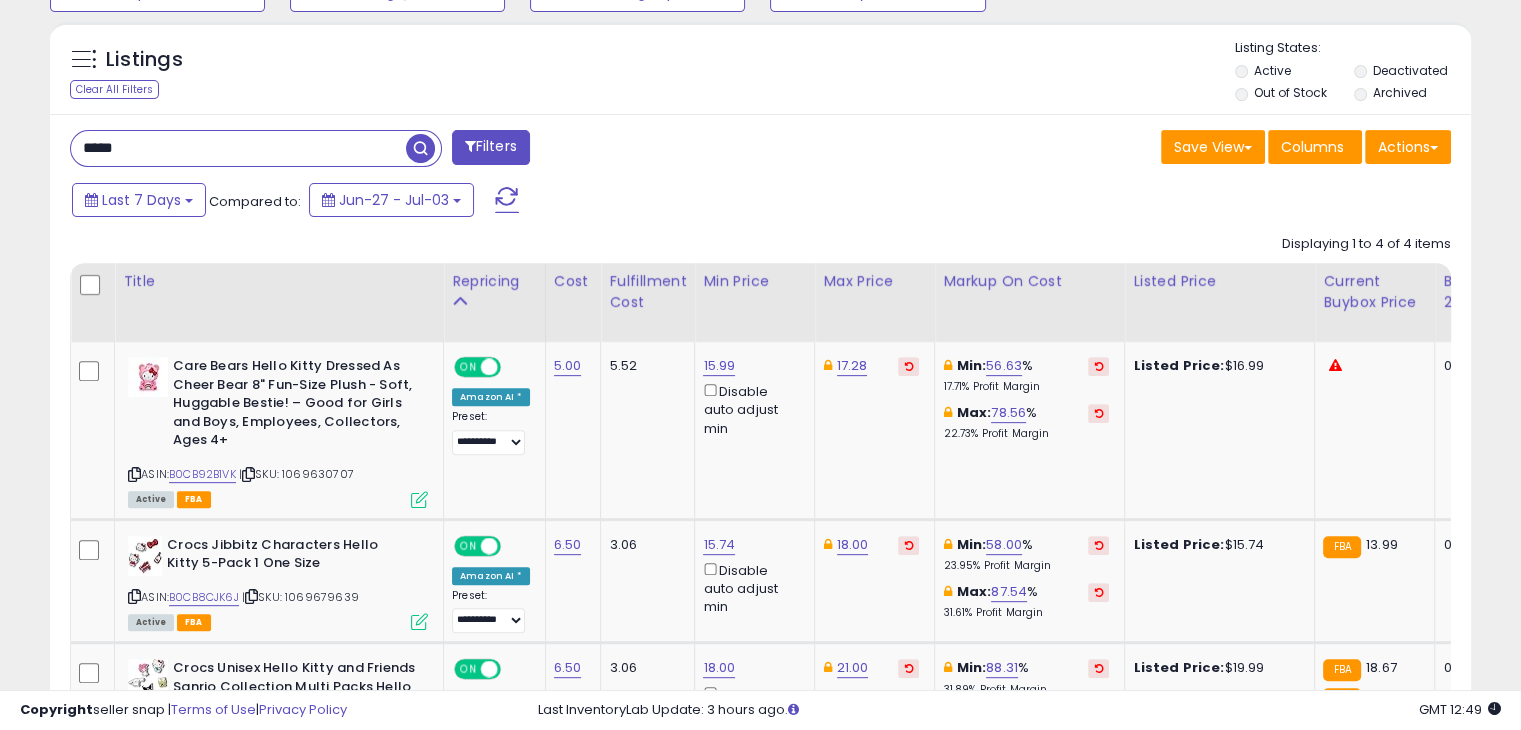 click on "*****" at bounding box center [238, 148] 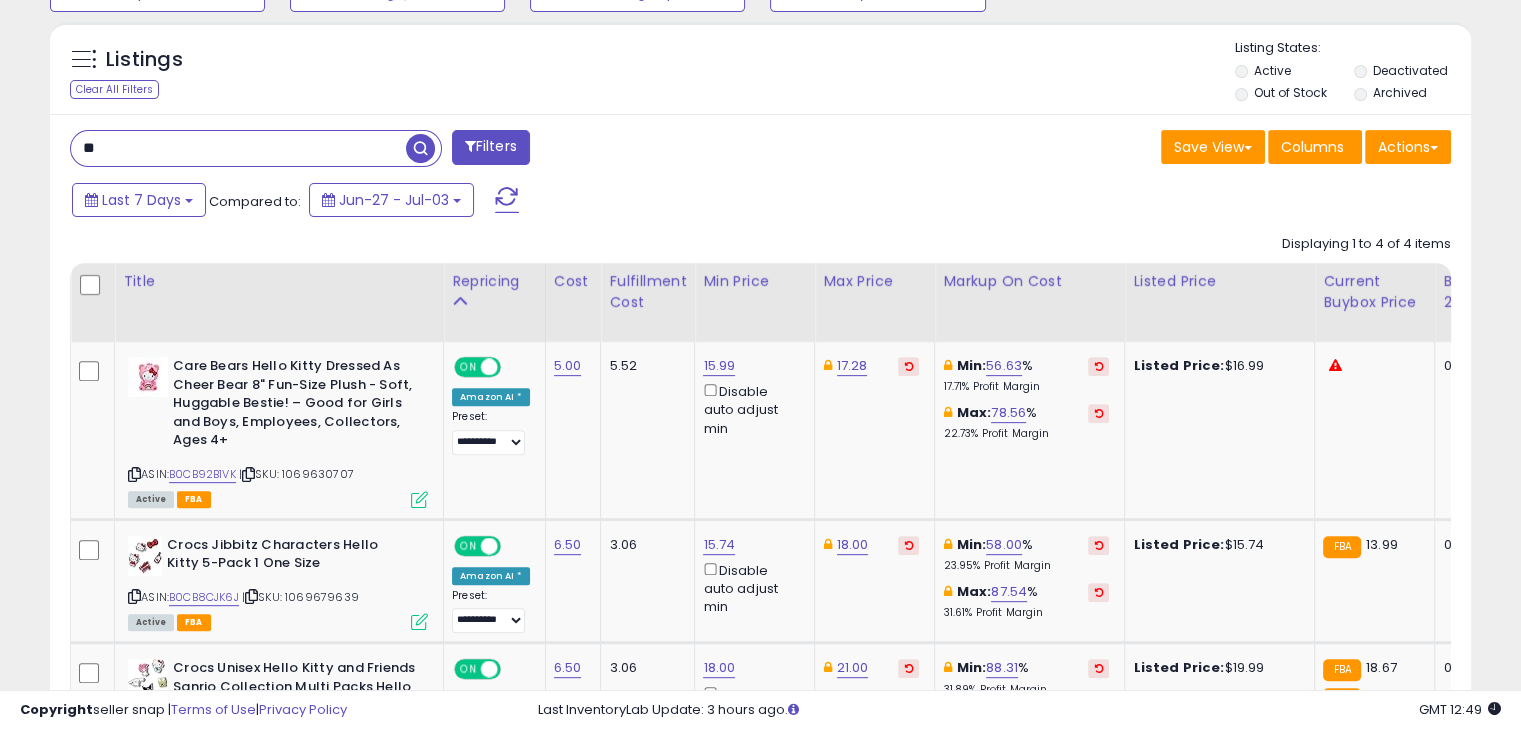 type on "*" 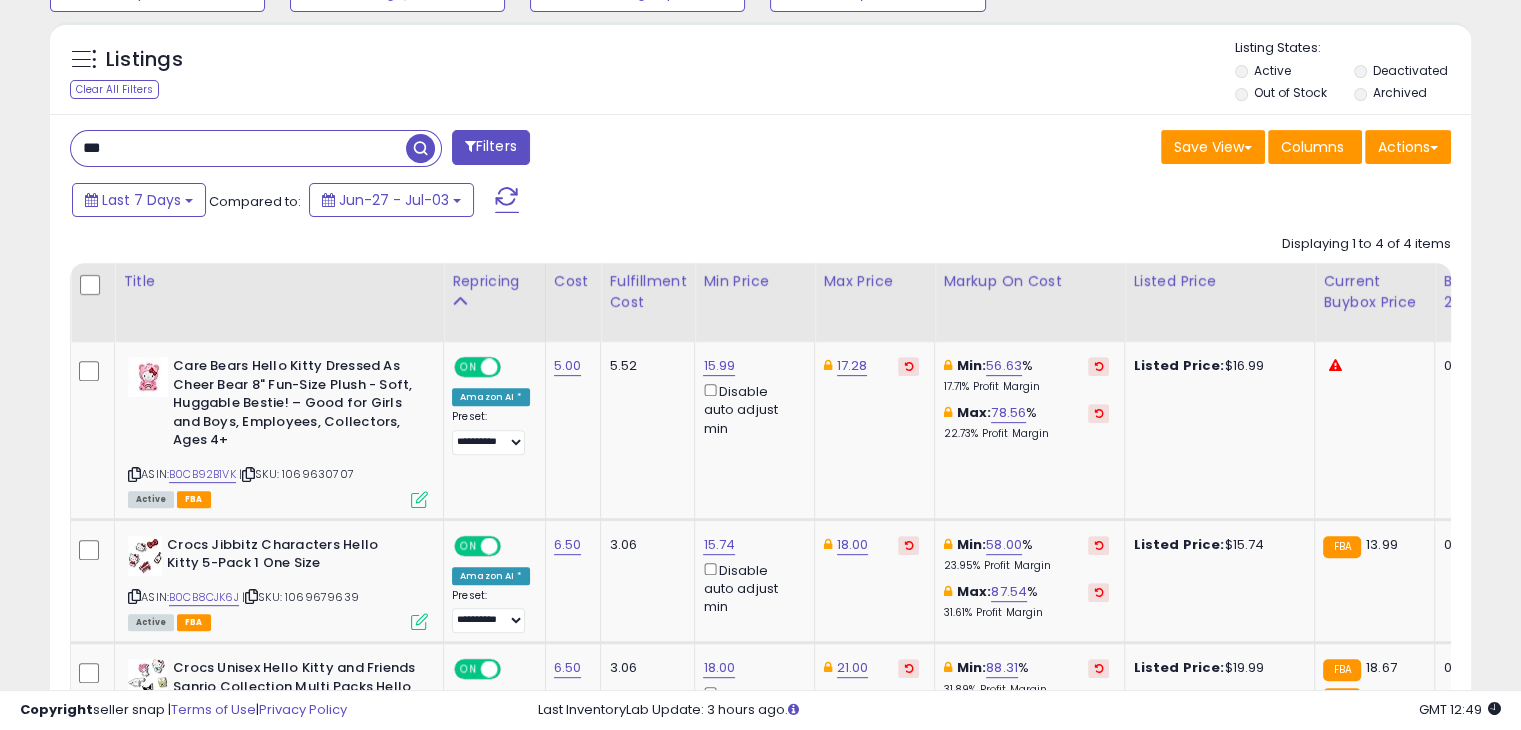 type on "***" 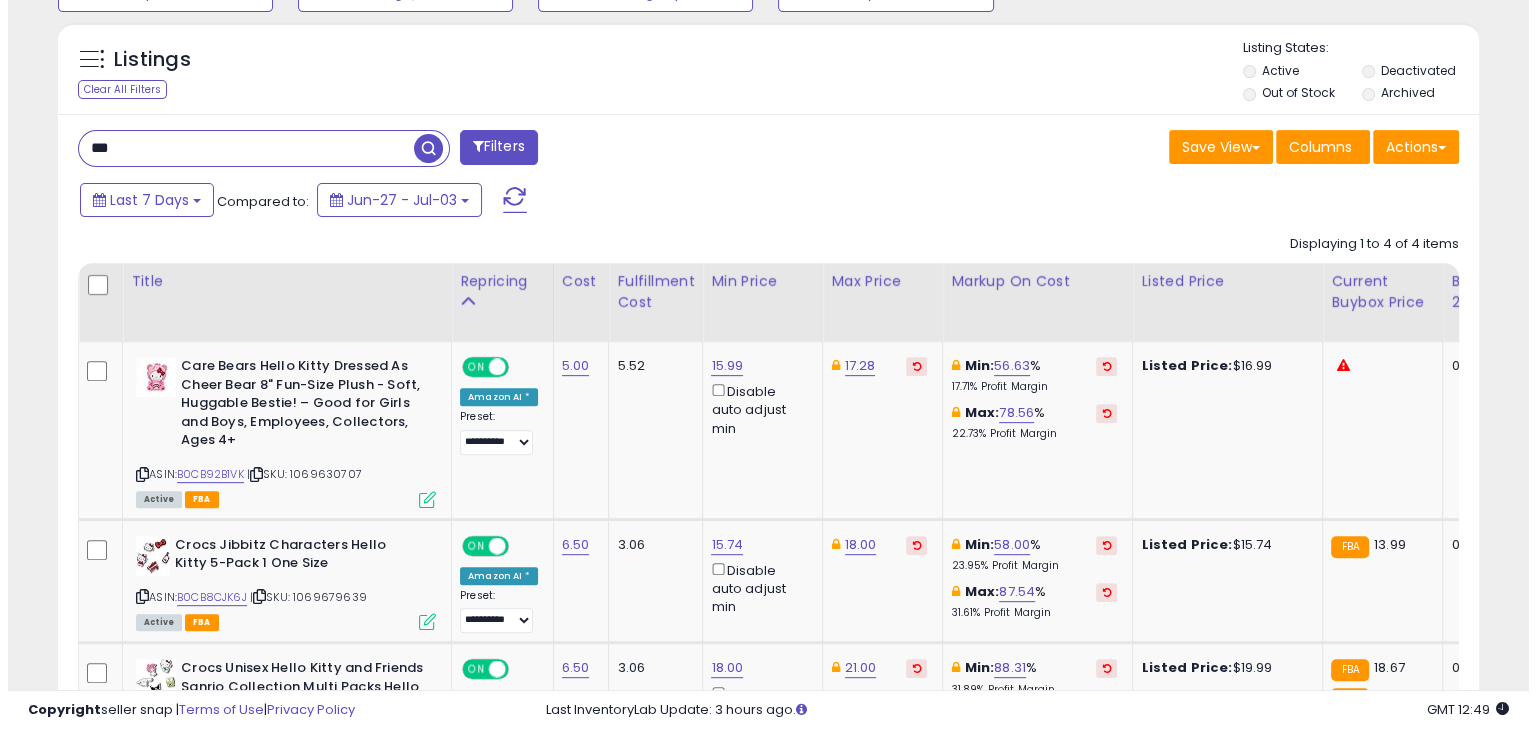 scroll, scrollTop: 489, scrollLeft: 0, axis: vertical 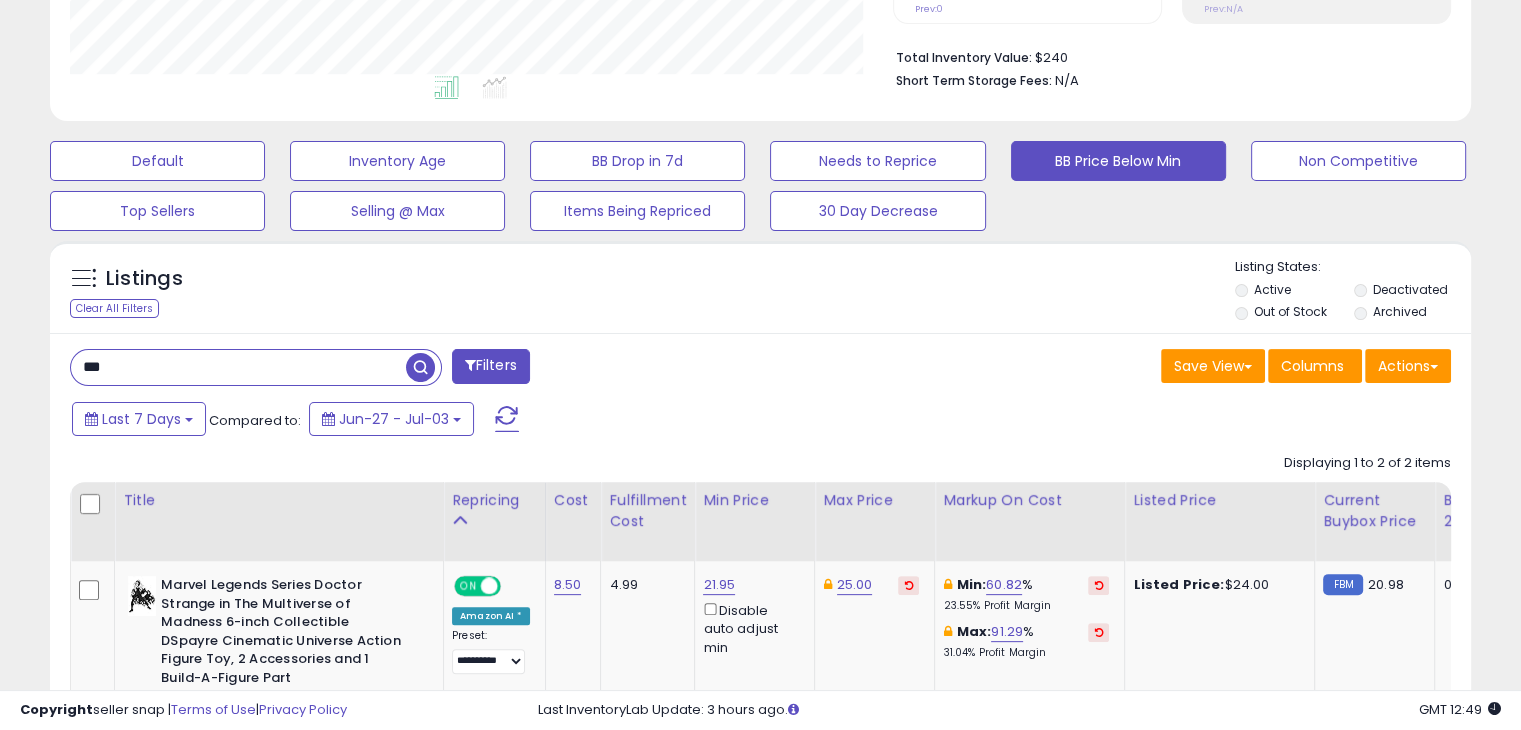 click on "Save View
Save As New View
Update Current View
Columns
Actions
Import  Export Visible Columns" at bounding box center (1114, 368) 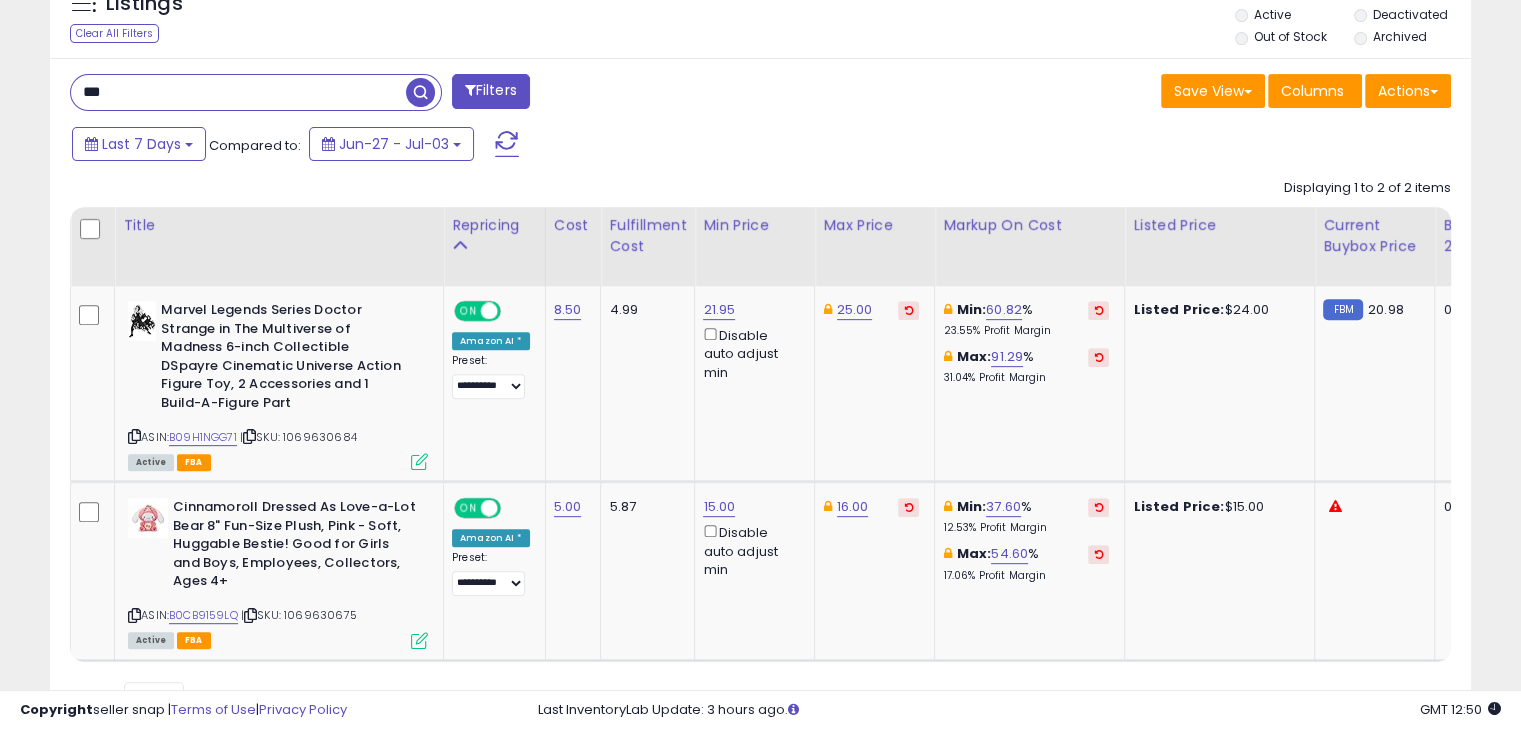 scroll, scrollTop: 863, scrollLeft: 0, axis: vertical 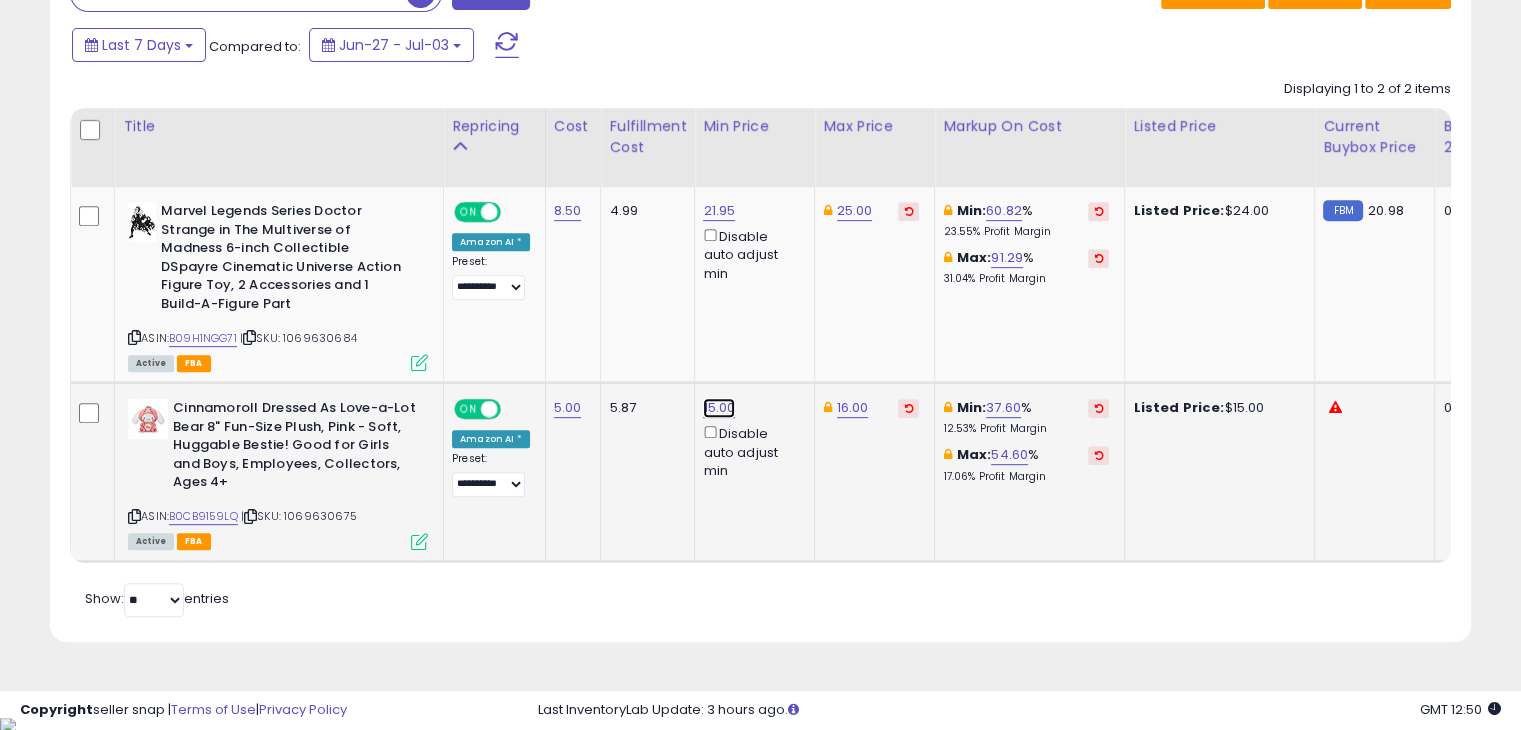 click on "15.00" at bounding box center (719, 211) 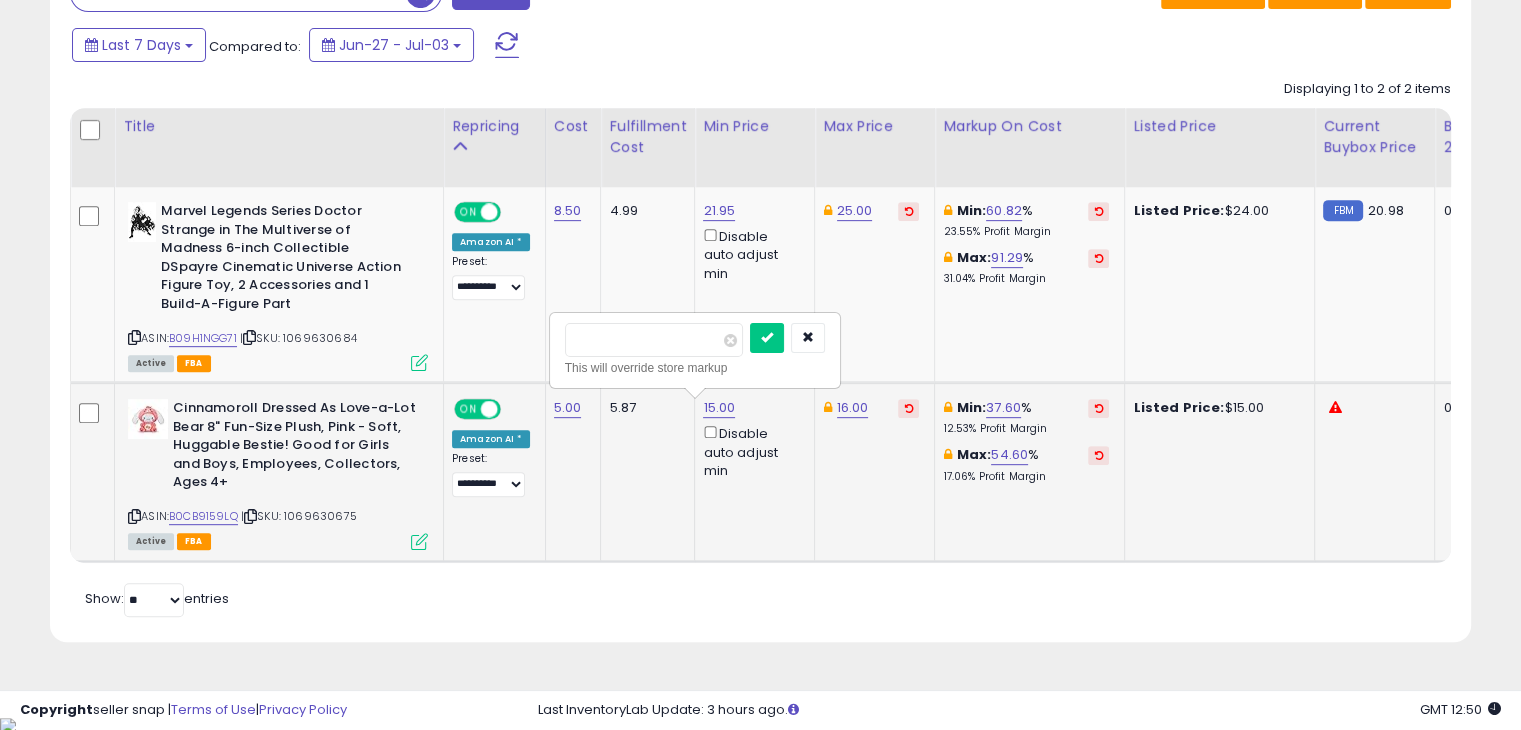 type on "*****" 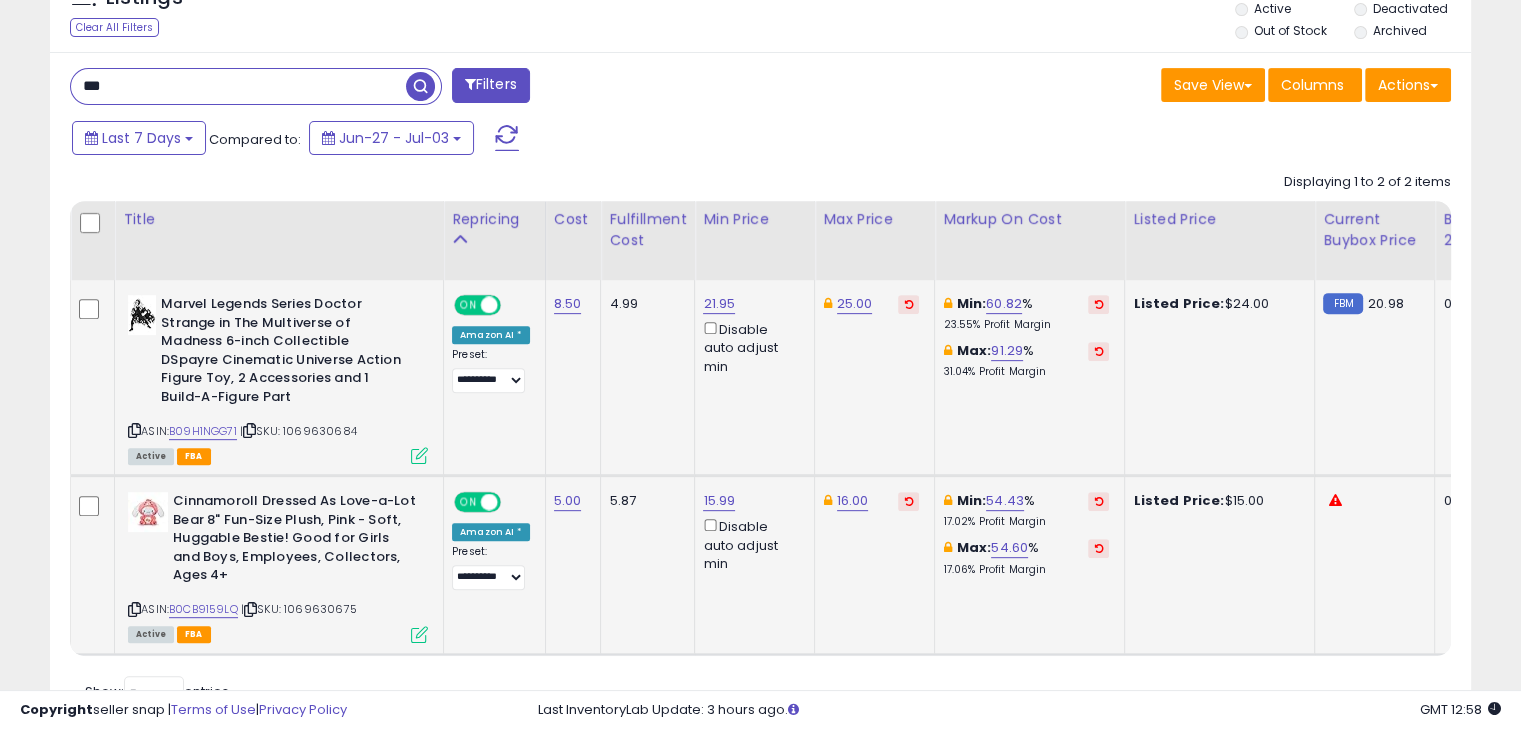 scroll, scrollTop: 743, scrollLeft: 0, axis: vertical 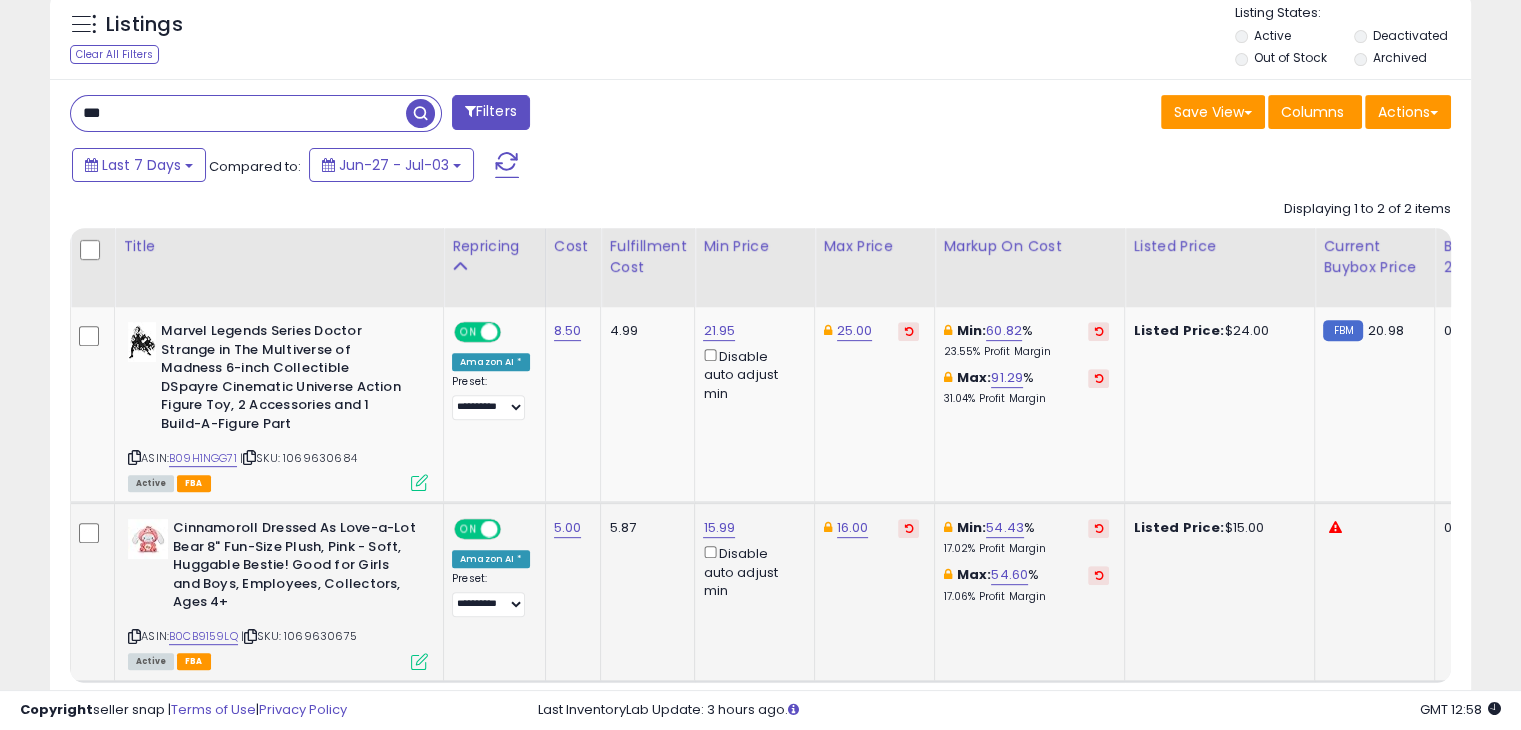 click on "***" at bounding box center (238, 113) 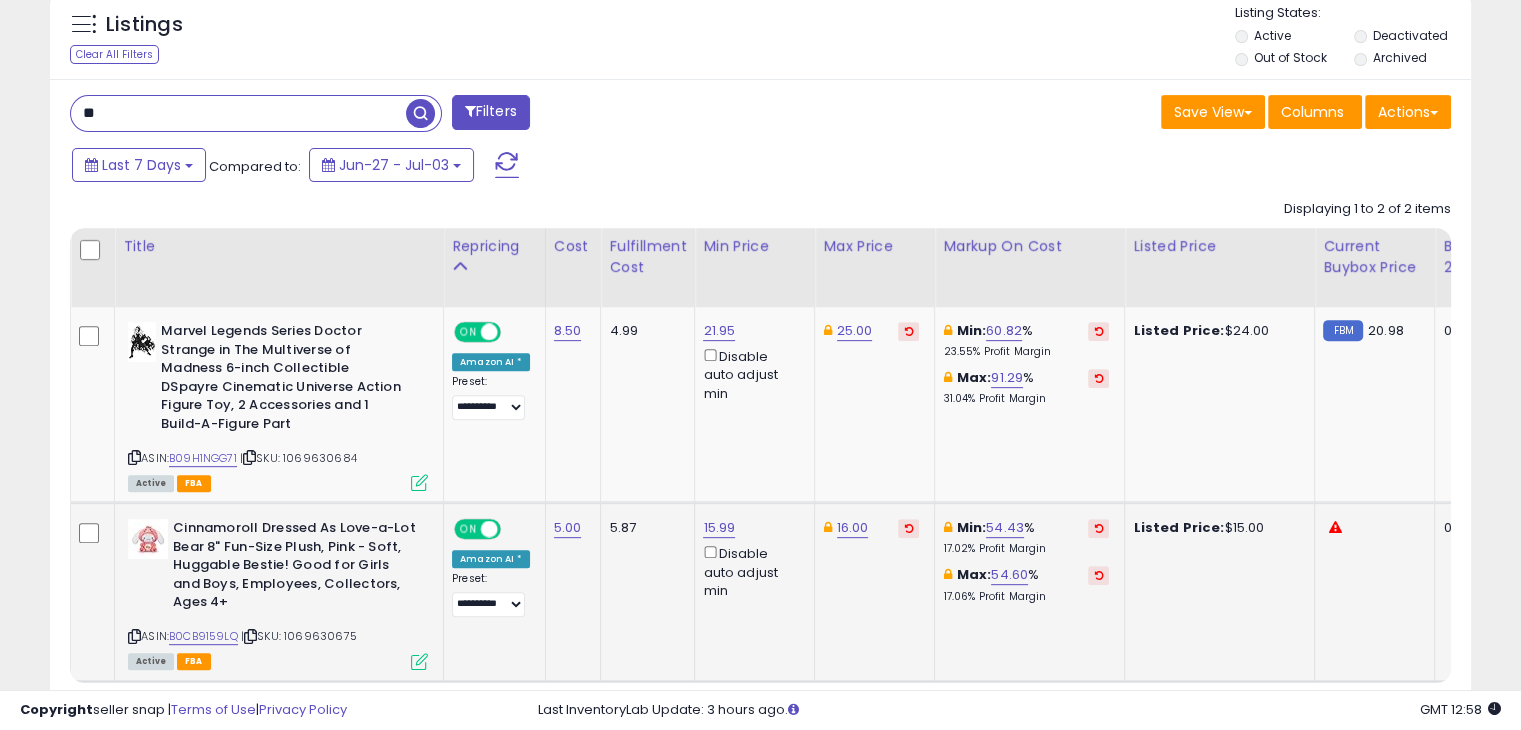 type on "*" 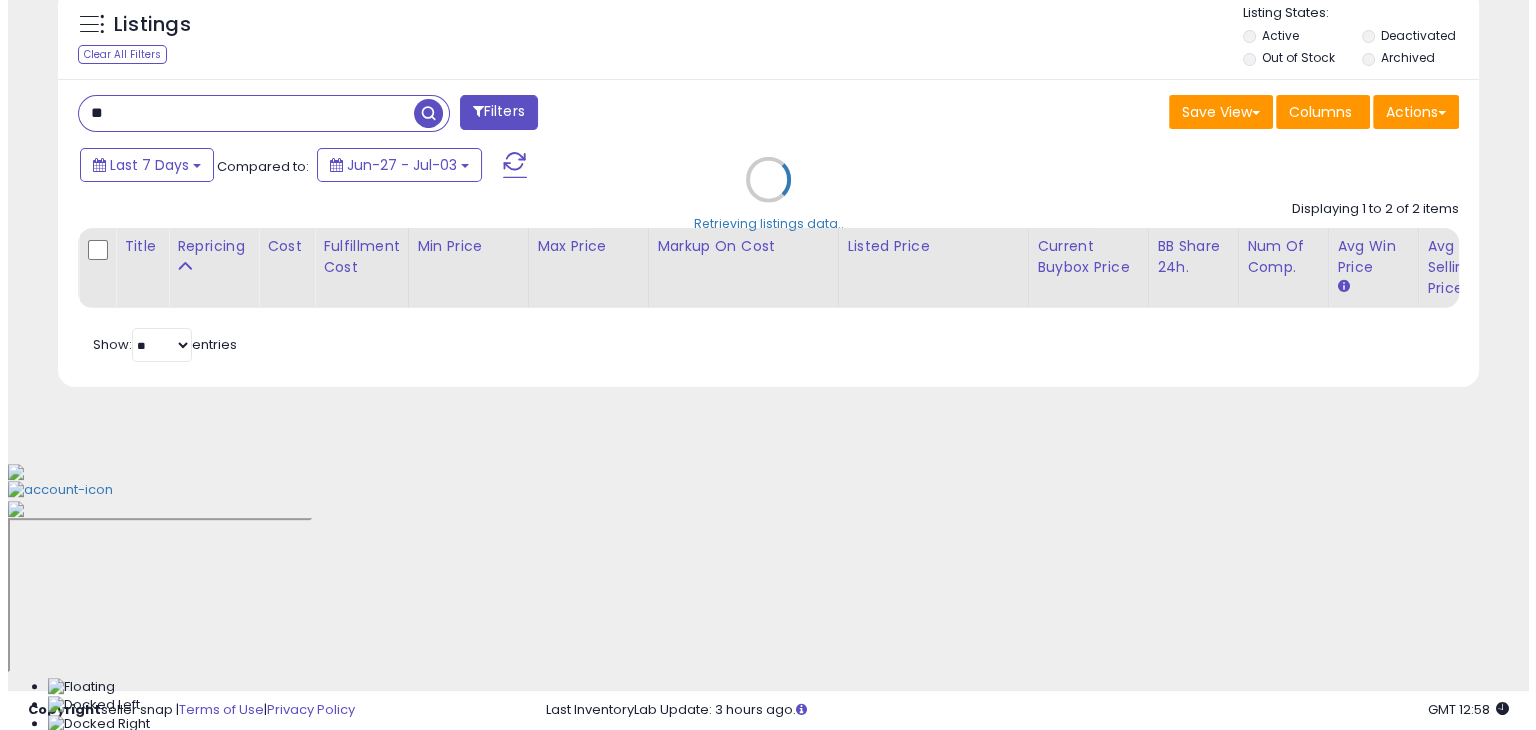 scroll, scrollTop: 489, scrollLeft: 0, axis: vertical 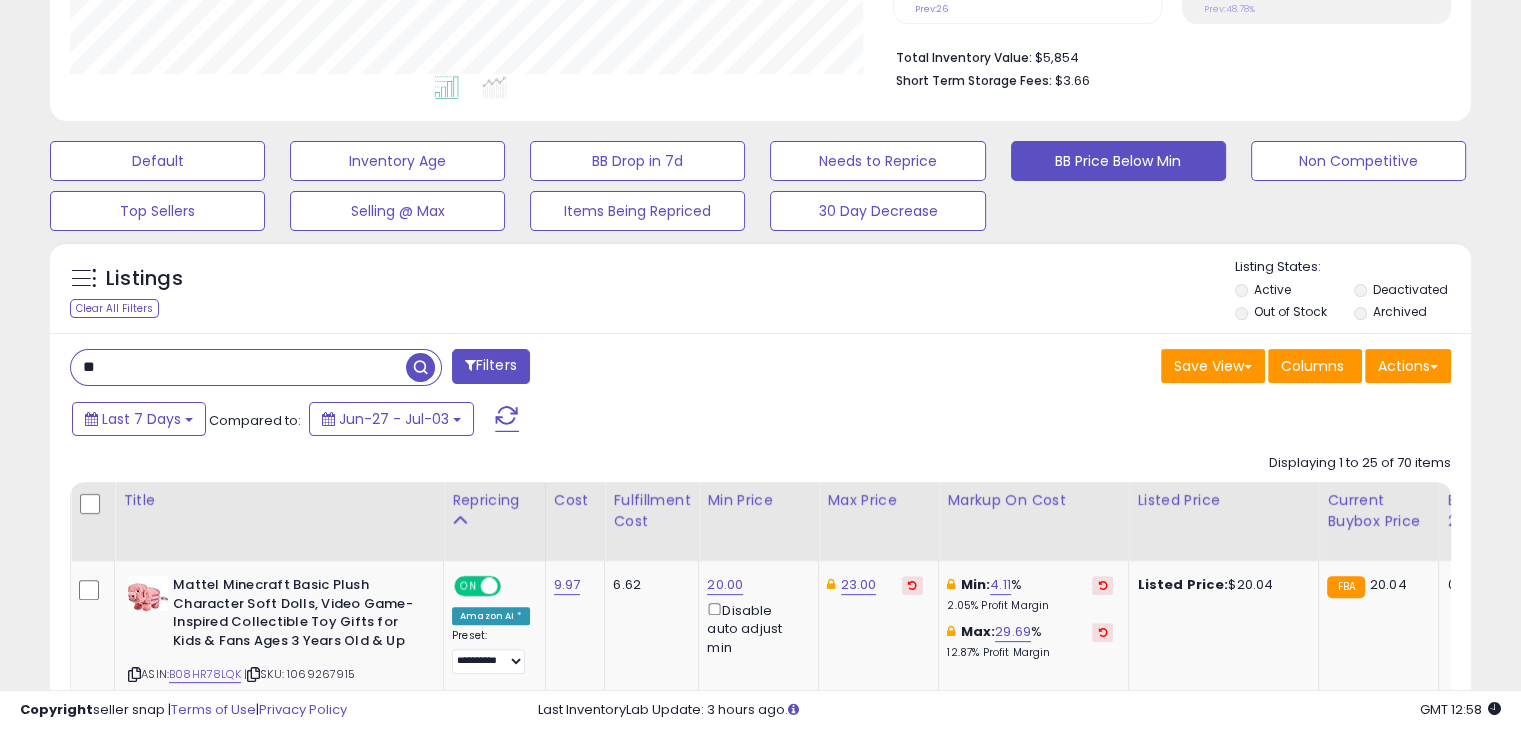 click on "**
Filters" at bounding box center (408, 369) 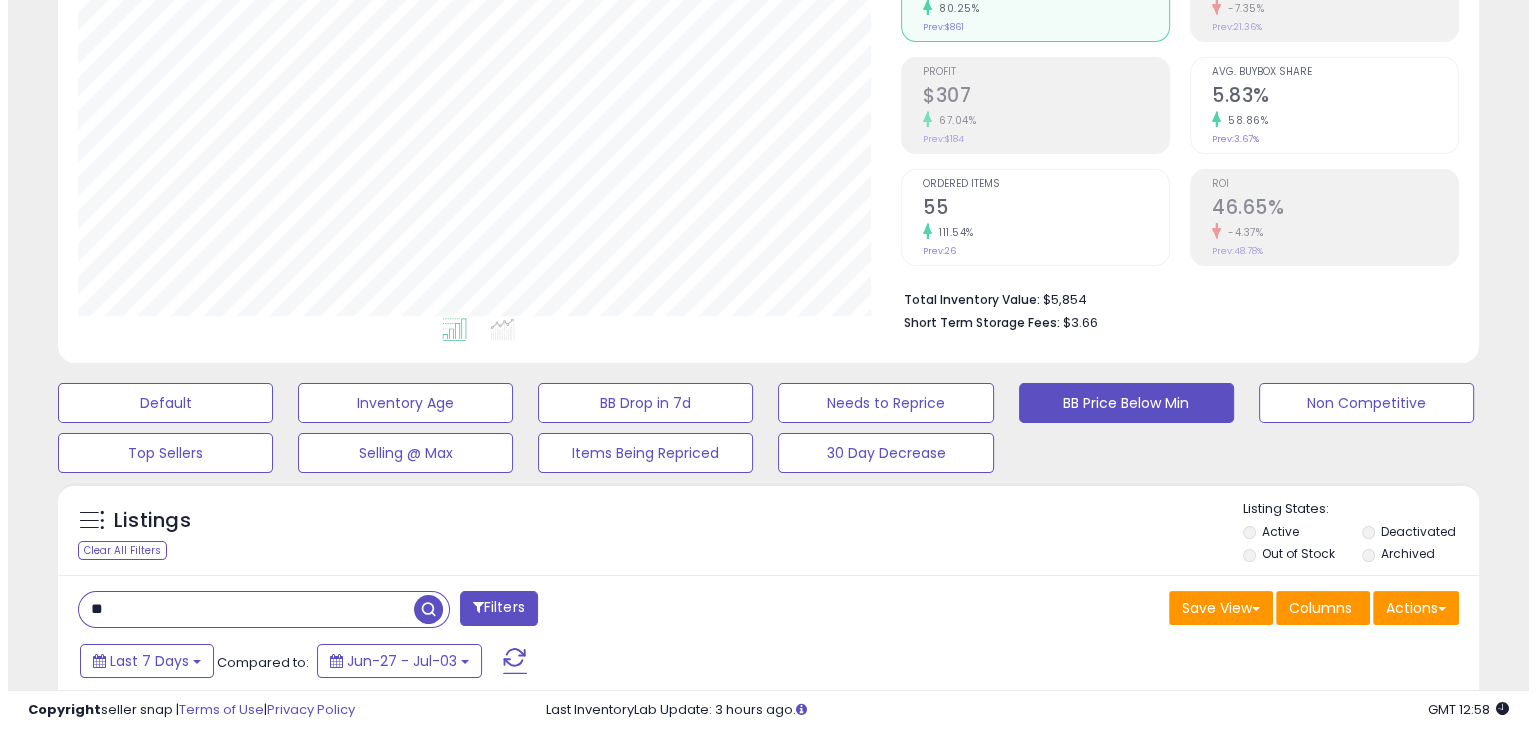 scroll, scrollTop: 249, scrollLeft: 0, axis: vertical 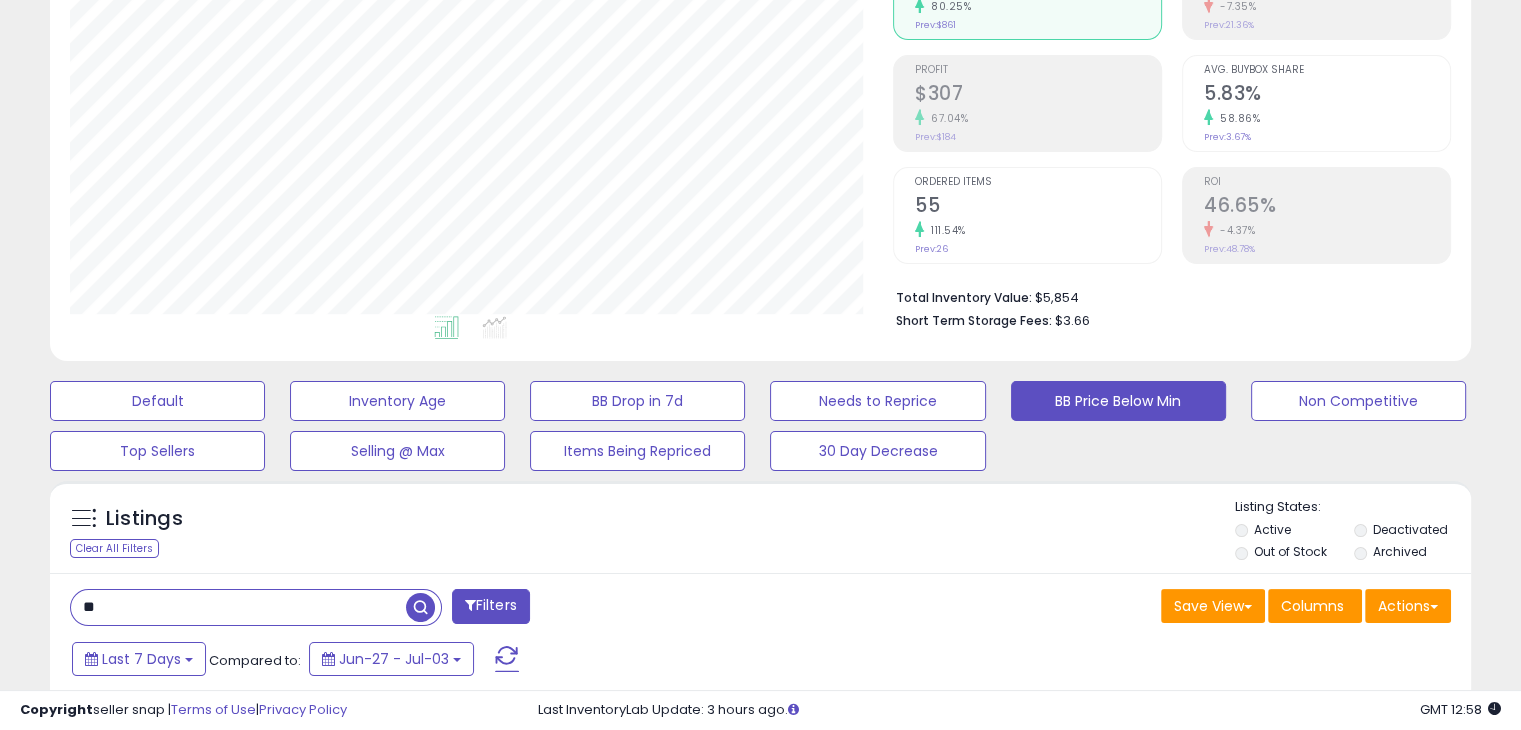 click on "**" at bounding box center [238, 607] 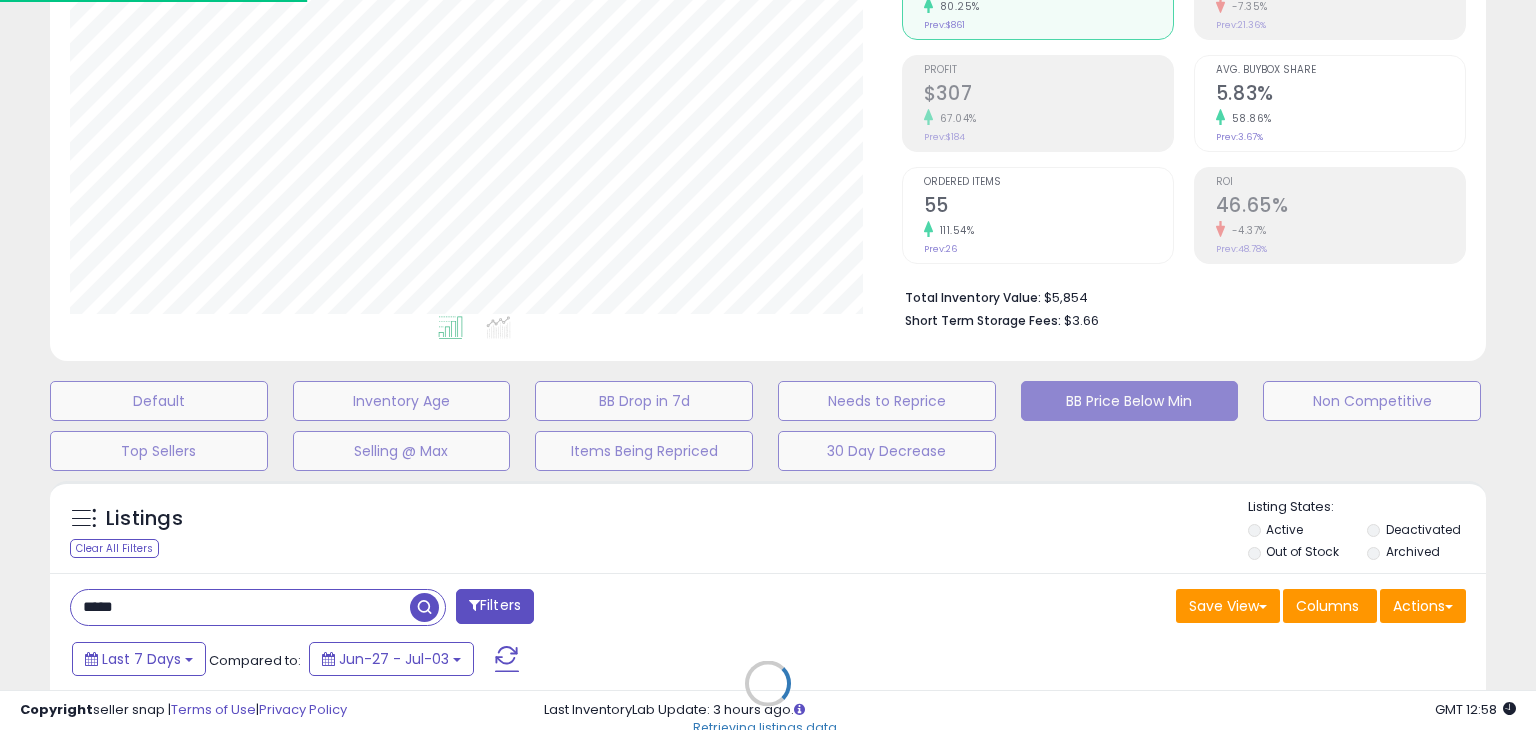 scroll, scrollTop: 999589, scrollLeft: 999168, axis: both 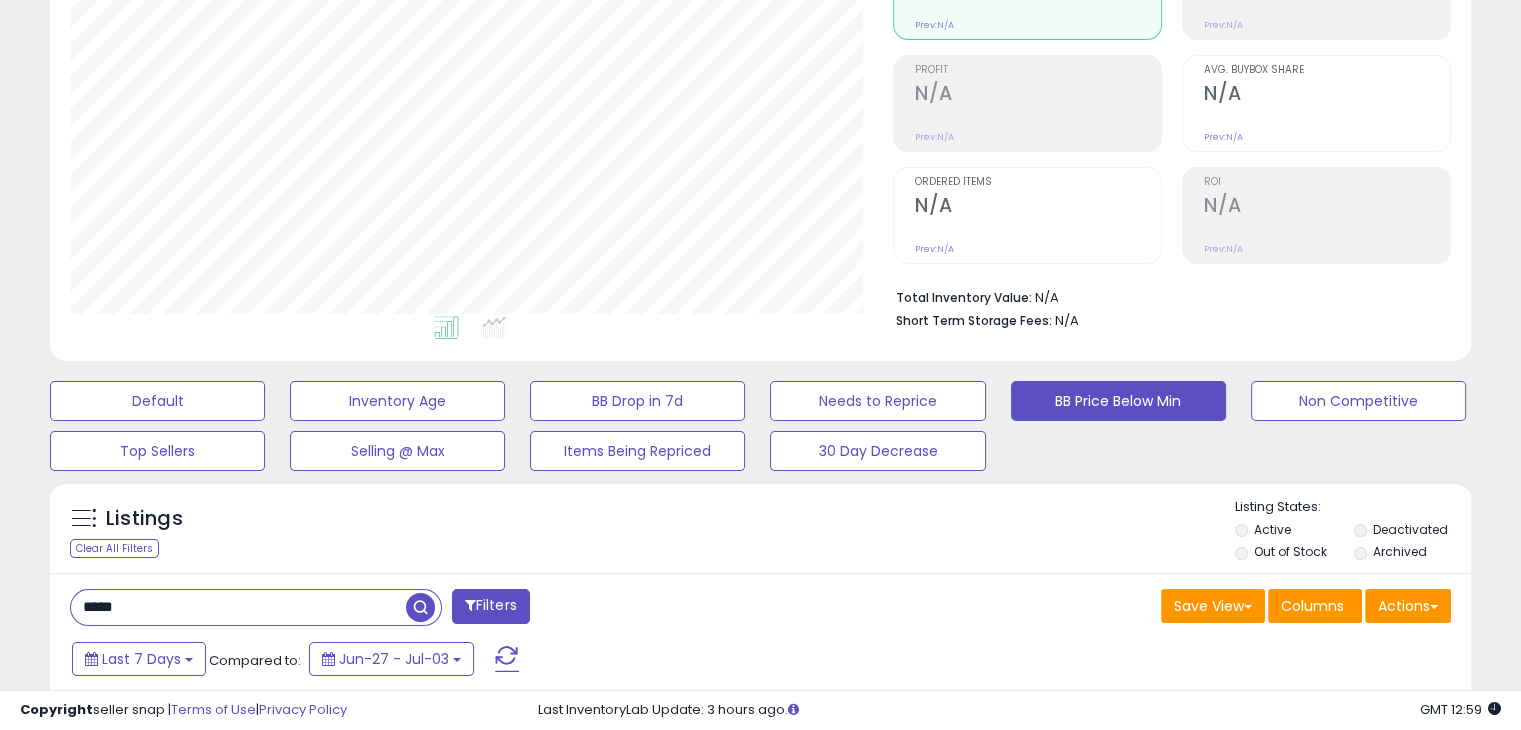 click on "*****
Filters" at bounding box center [408, 609] 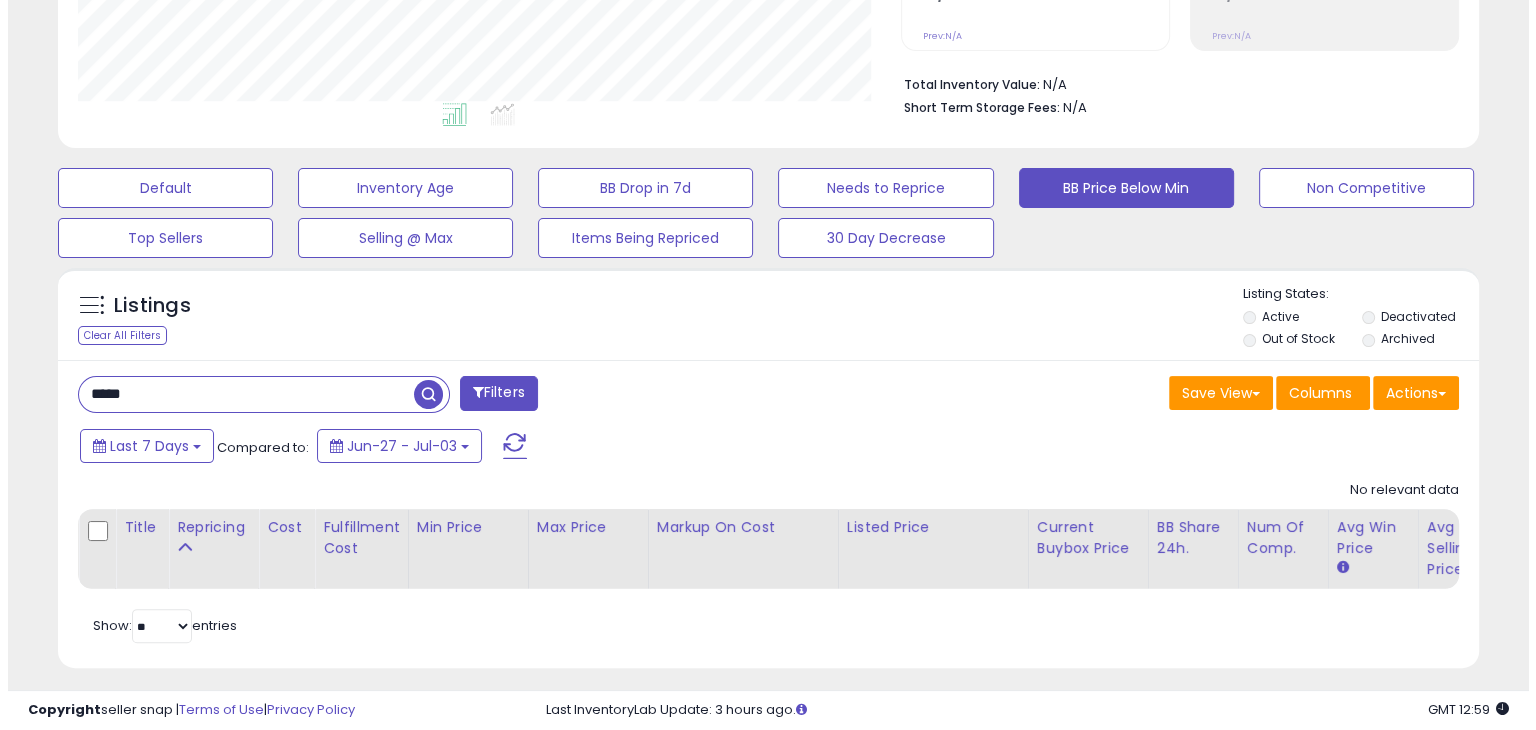 scroll, scrollTop: 489, scrollLeft: 0, axis: vertical 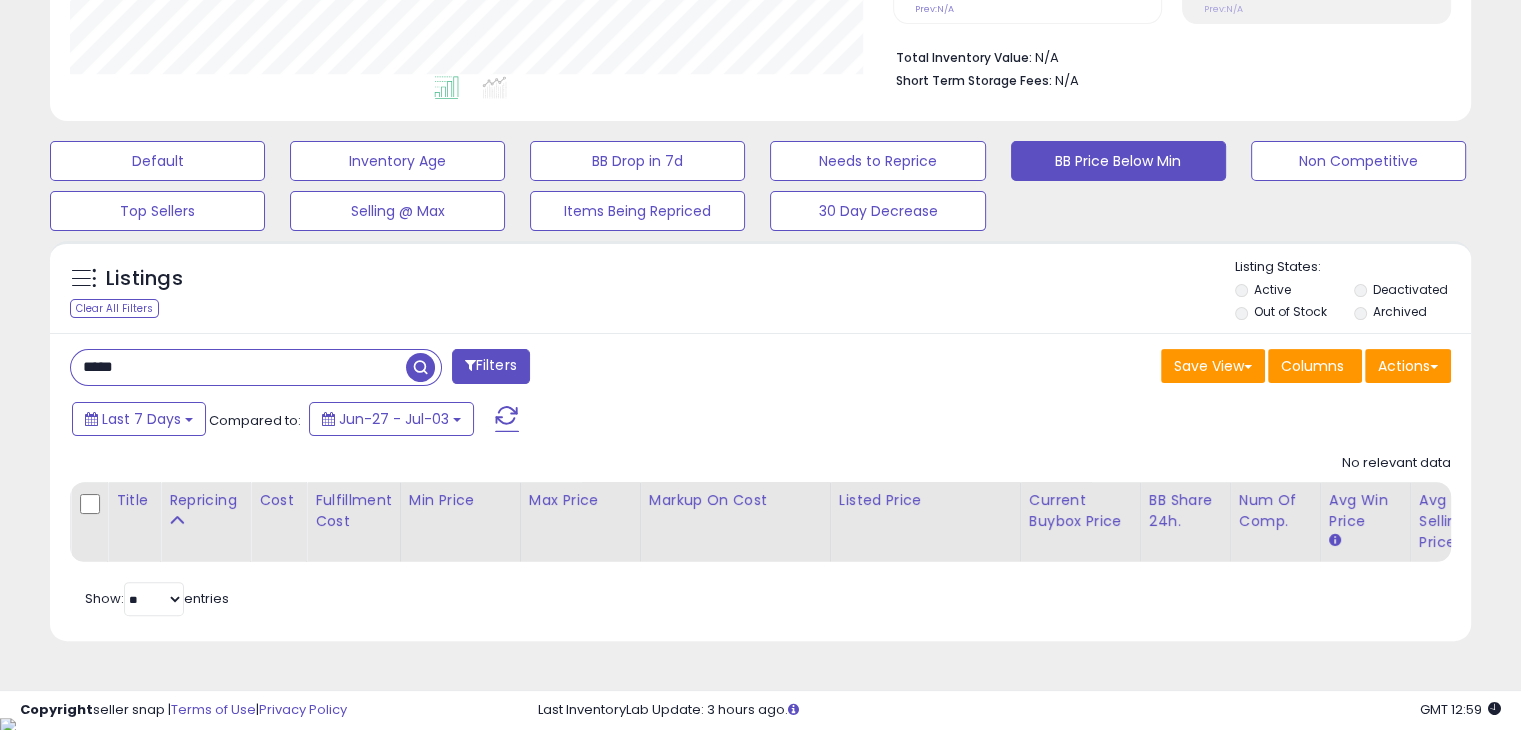 click on "*****" at bounding box center (238, 367) 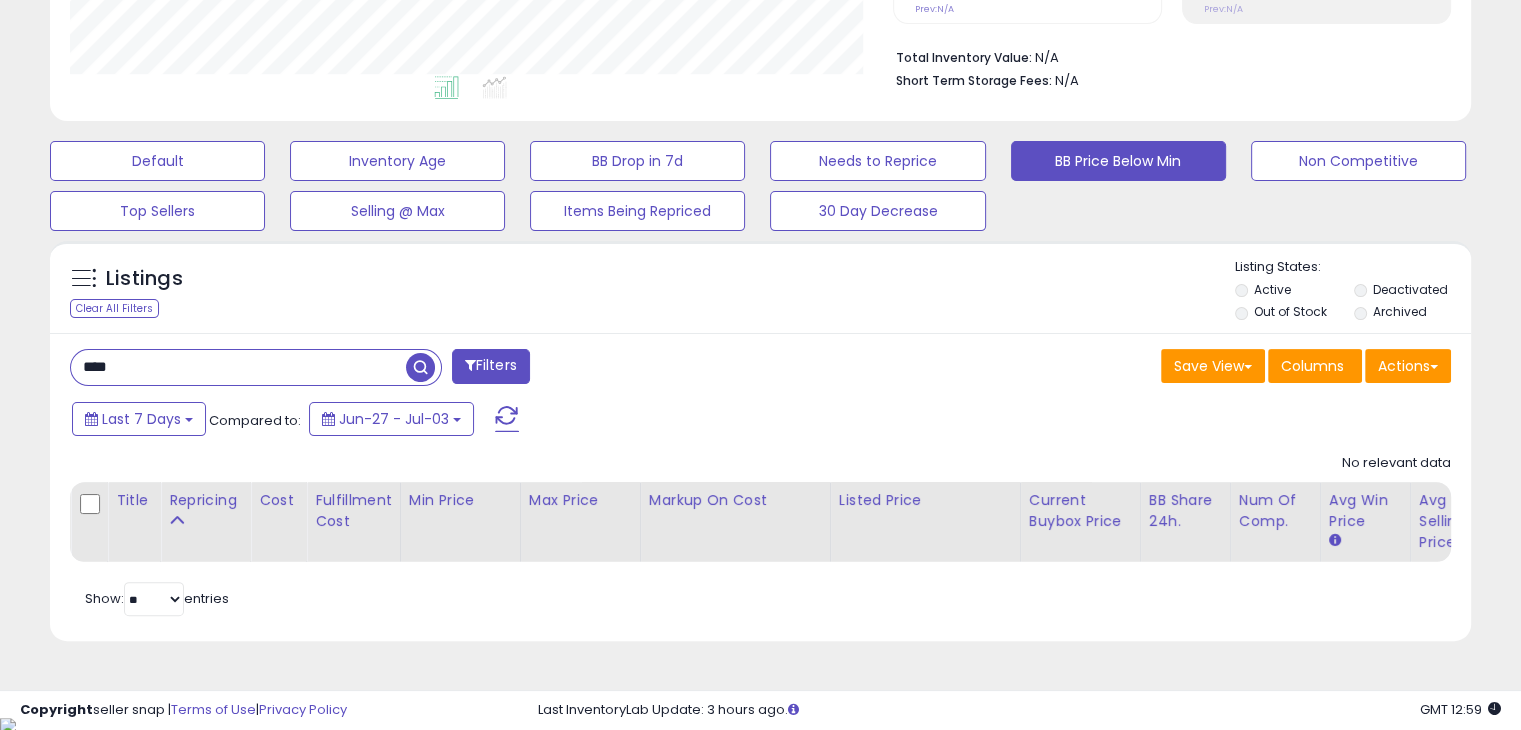 type on "****" 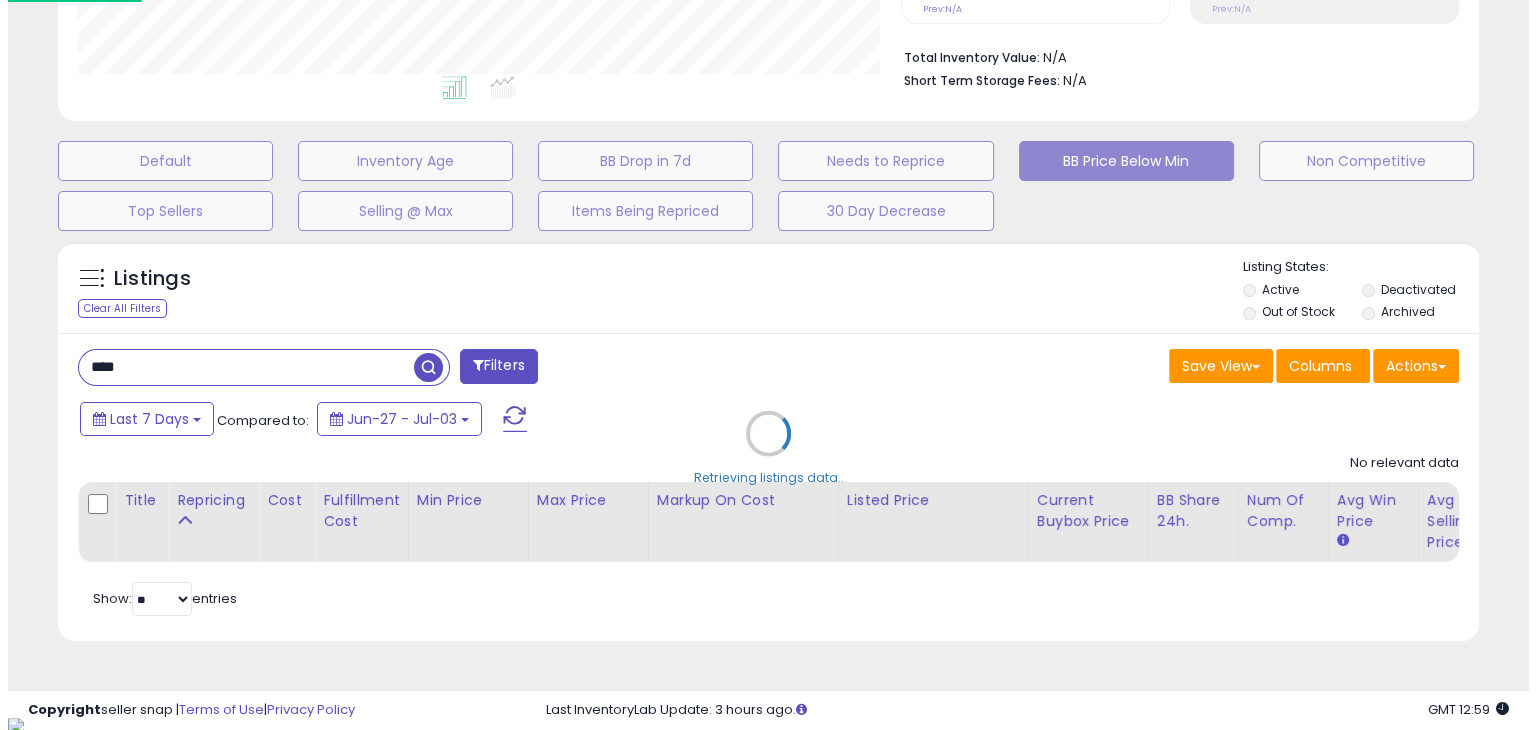 scroll, scrollTop: 999589, scrollLeft: 999168, axis: both 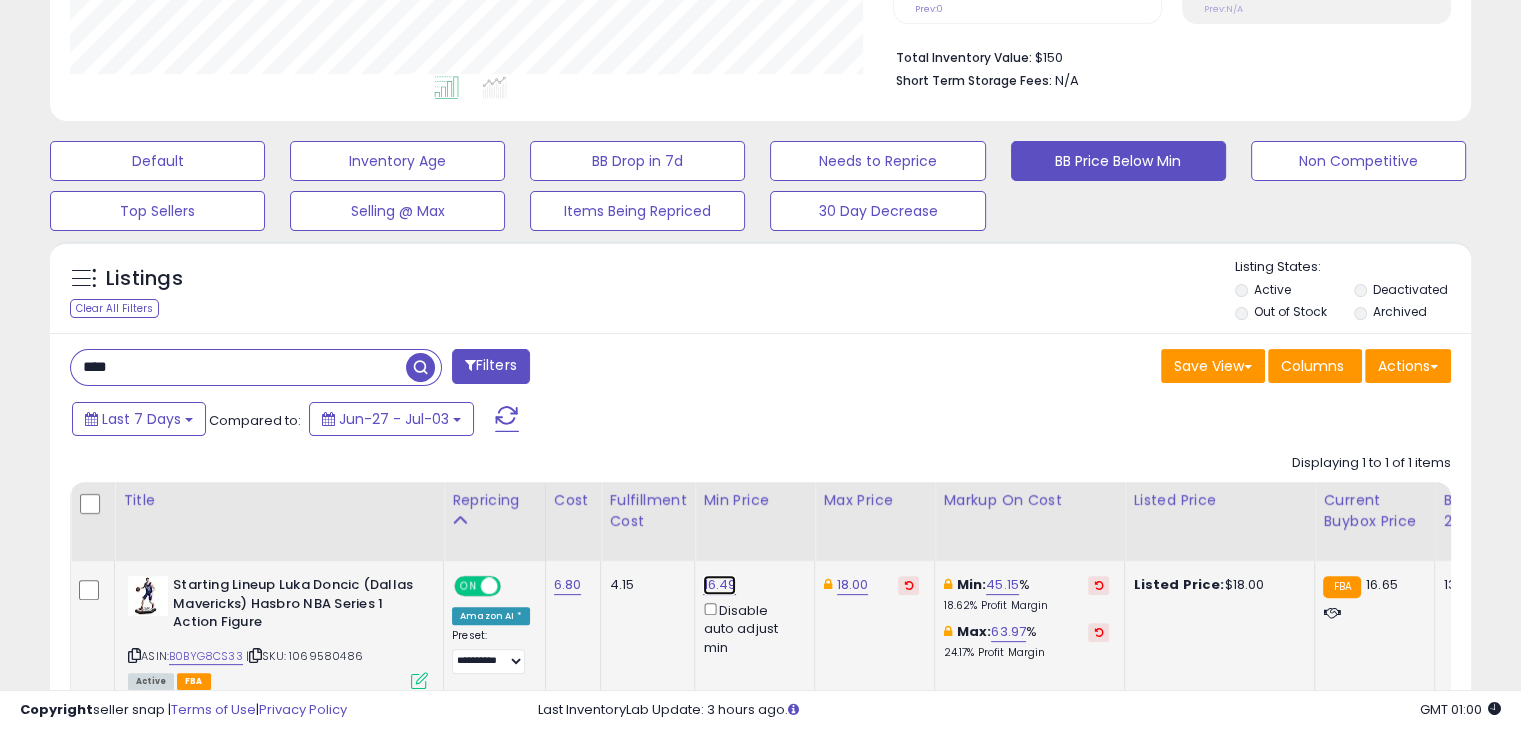 click on "16.49" at bounding box center (719, 585) 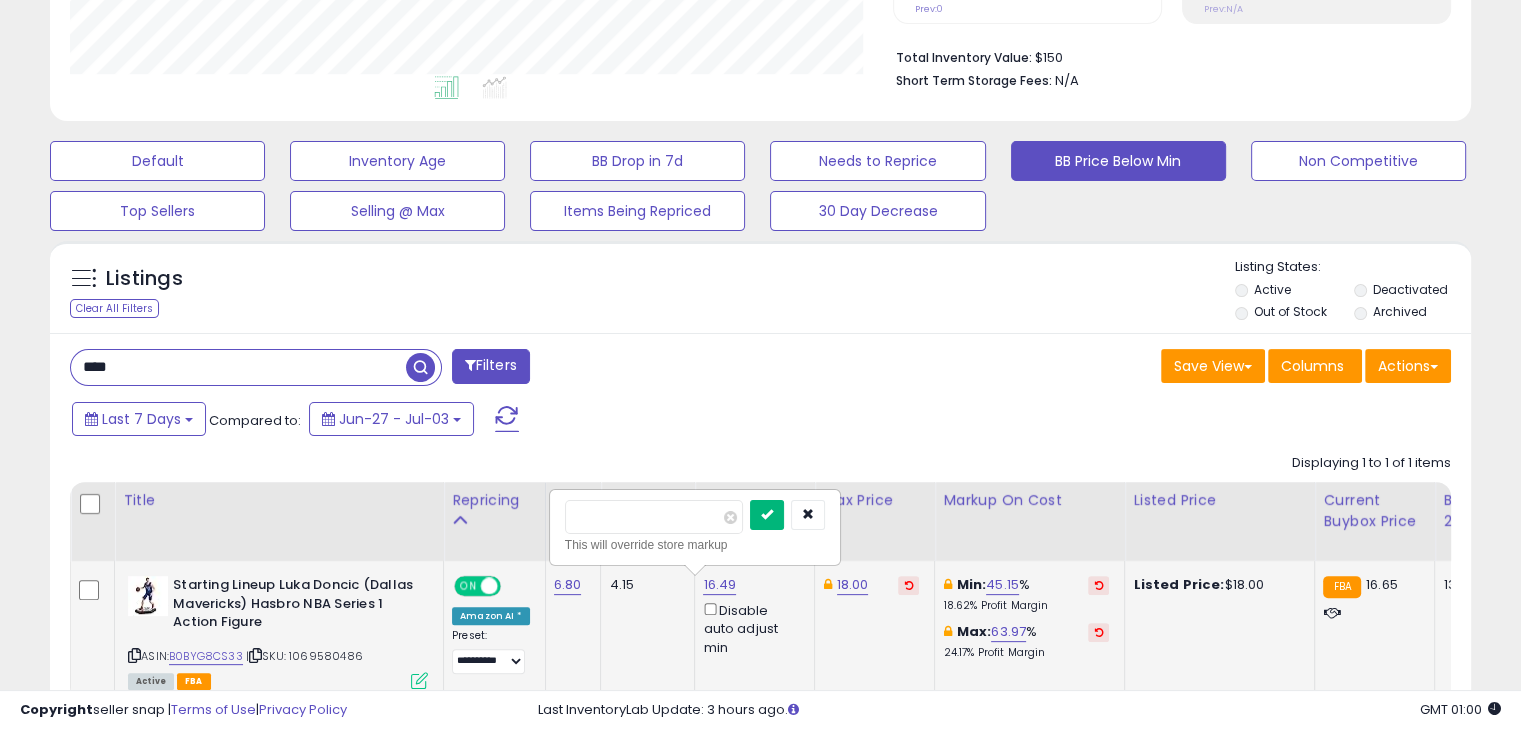 type on "*****" 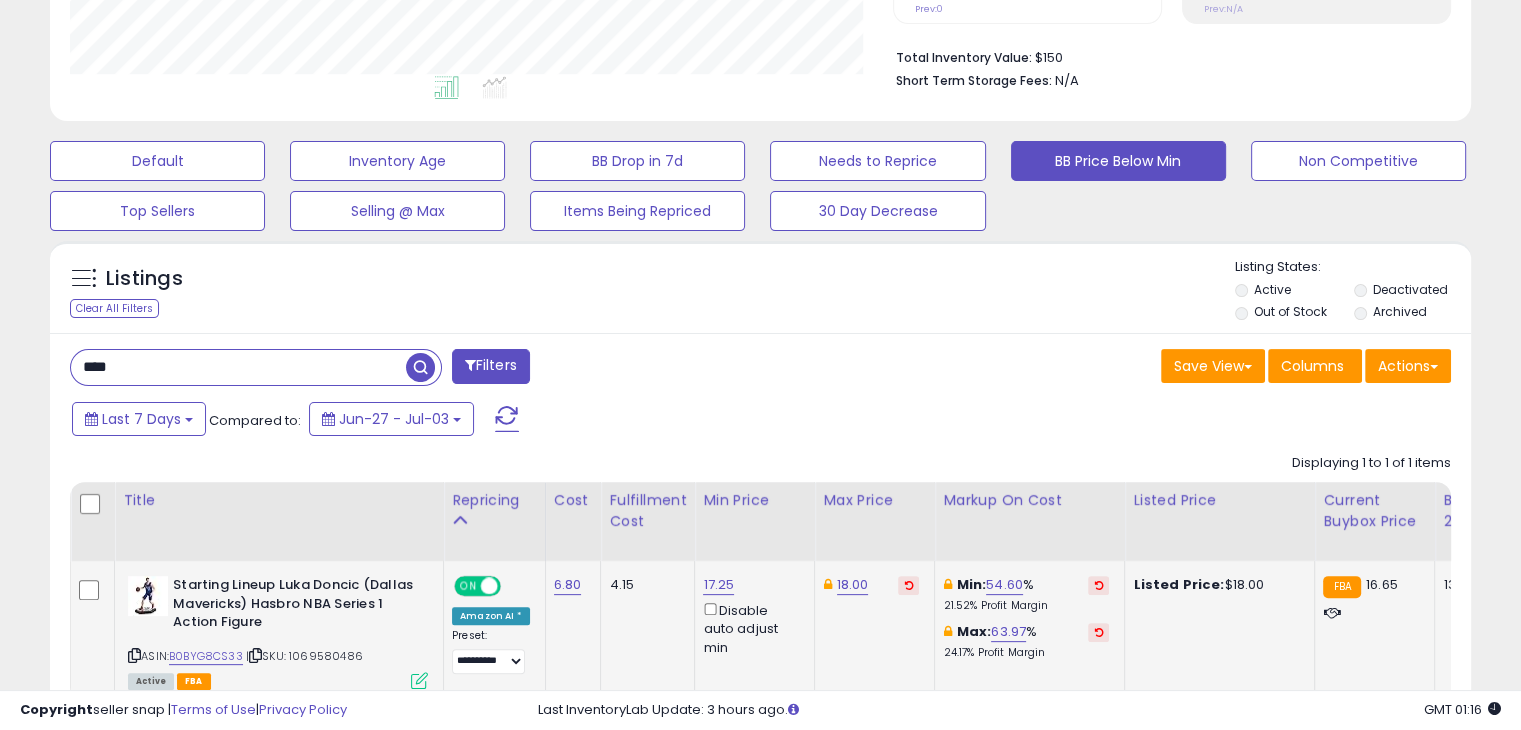 click on "****" at bounding box center (238, 367) 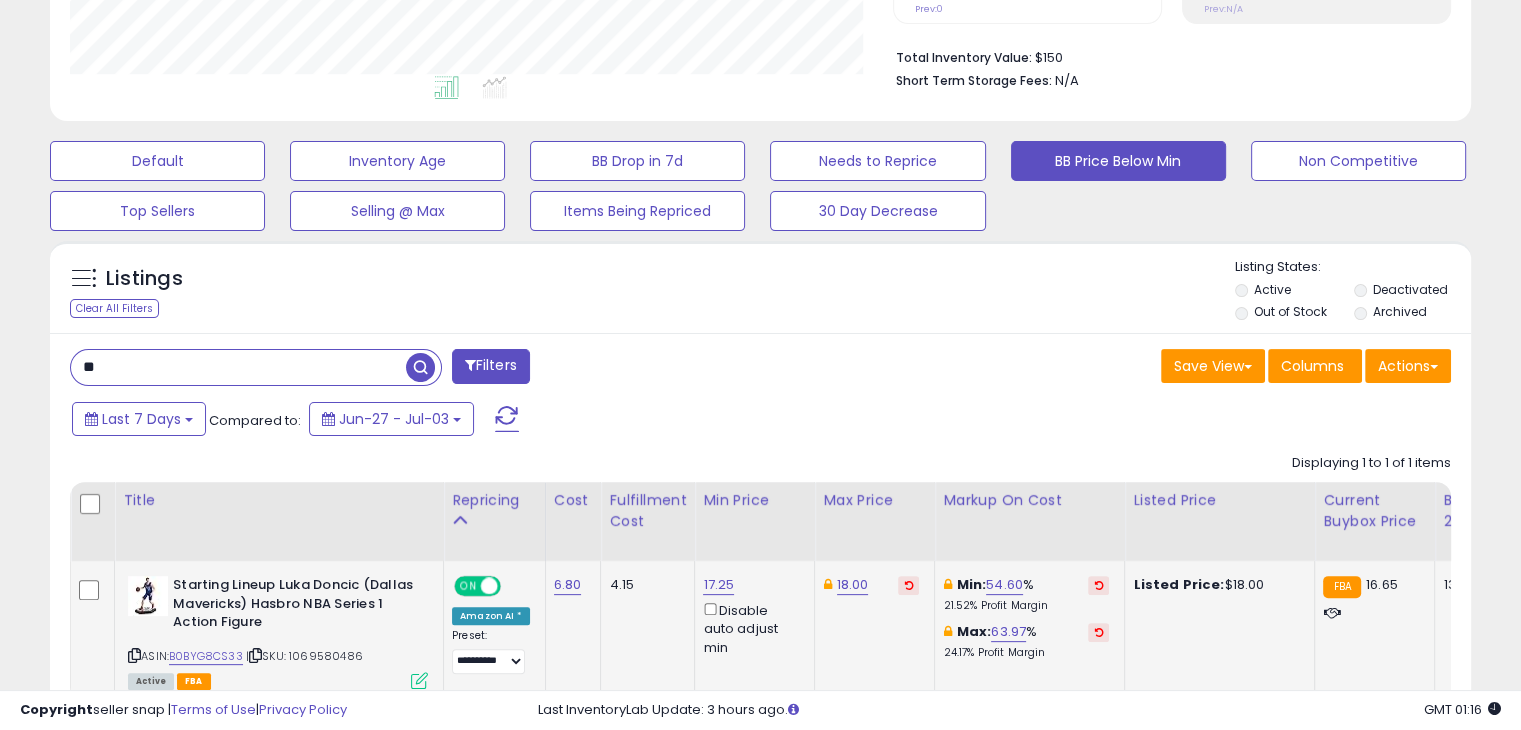 type on "*" 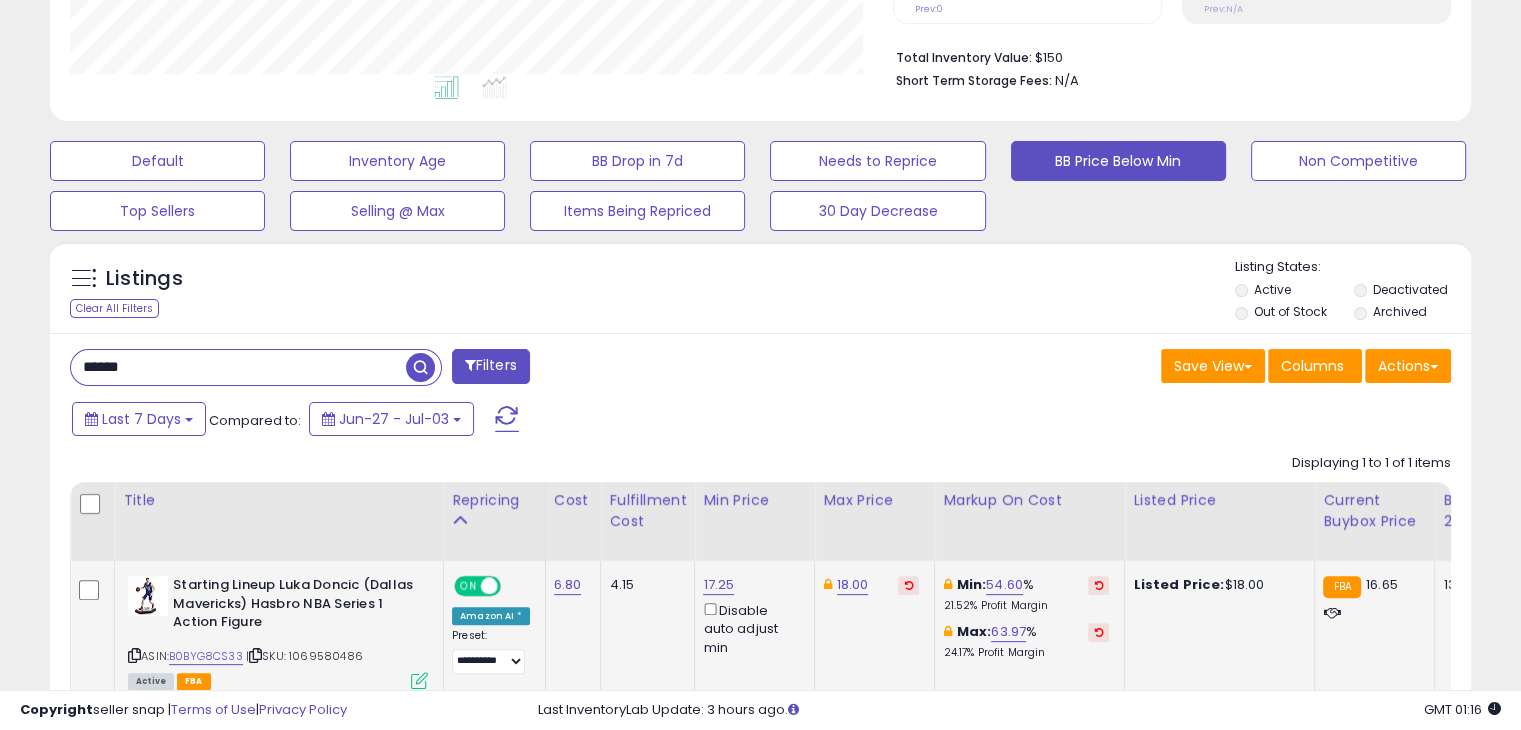 type on "******" 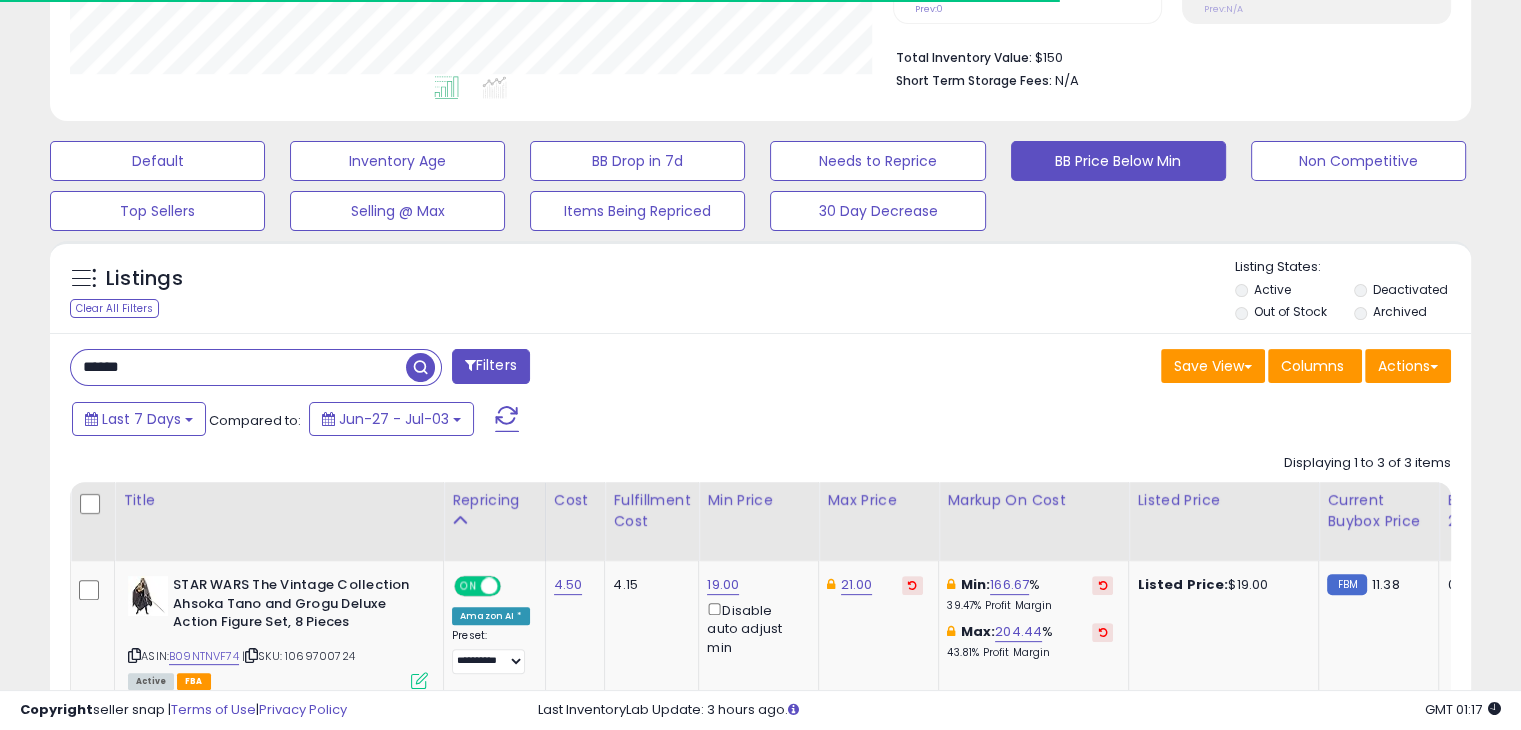 scroll, scrollTop: 409, scrollLeft: 822, axis: both 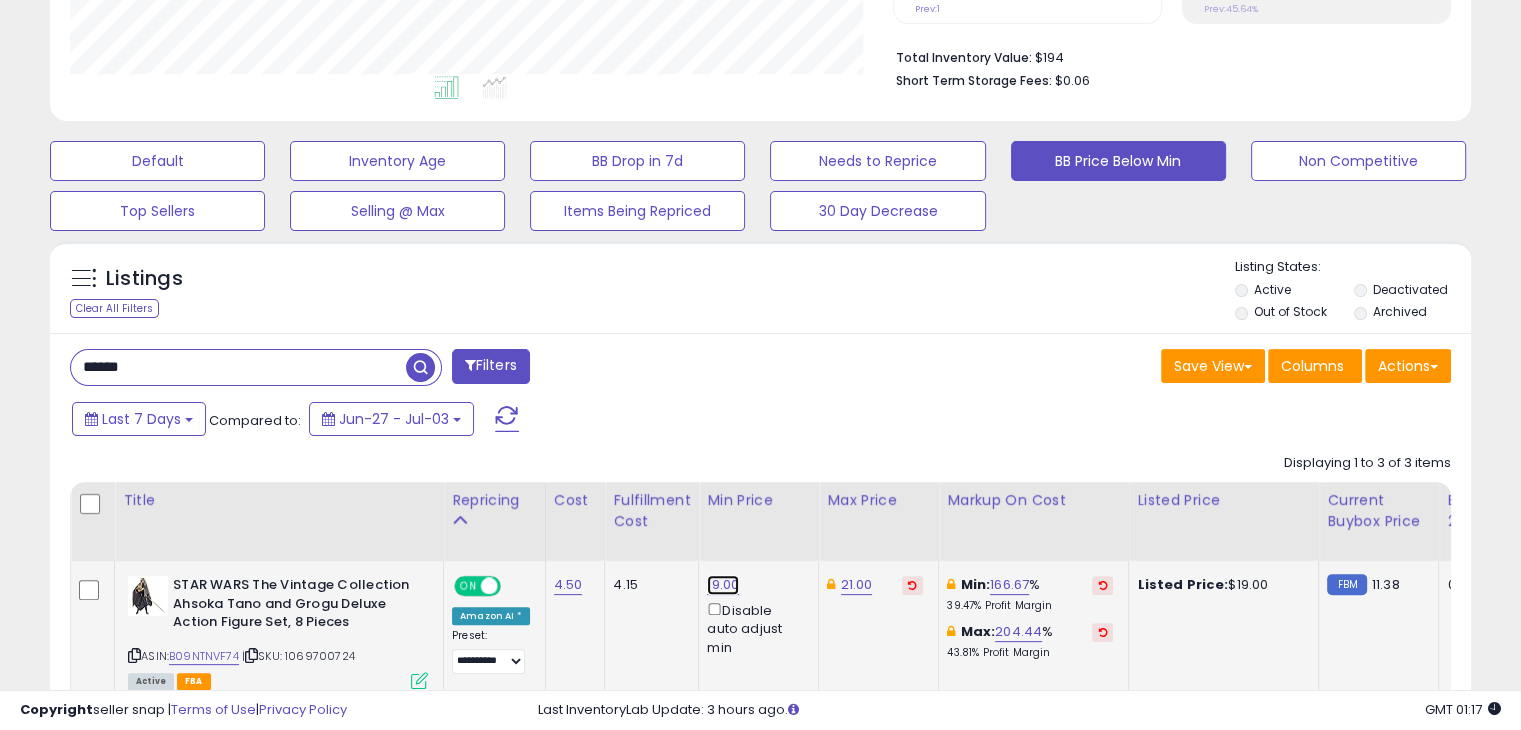click on "19.00" at bounding box center [723, 585] 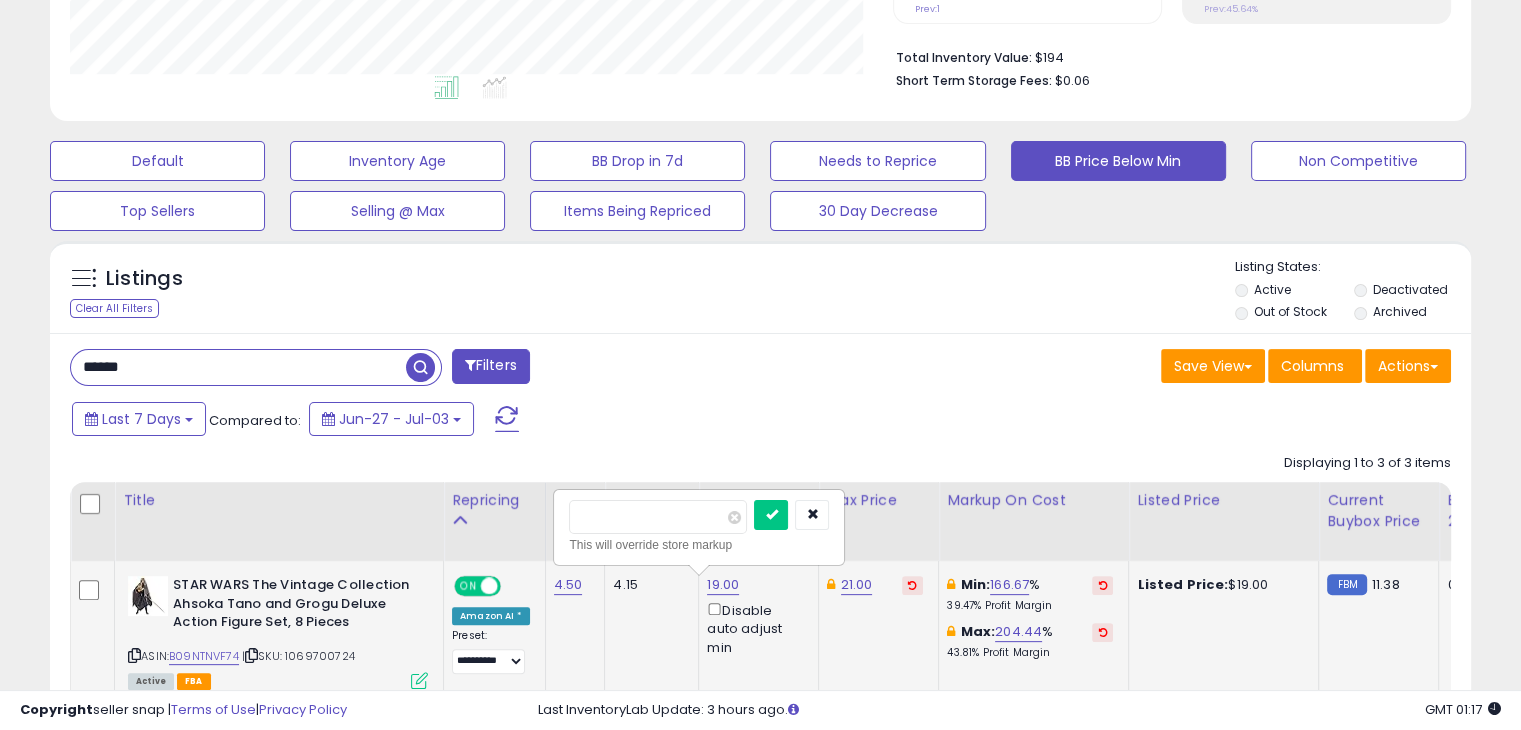 type on "*" 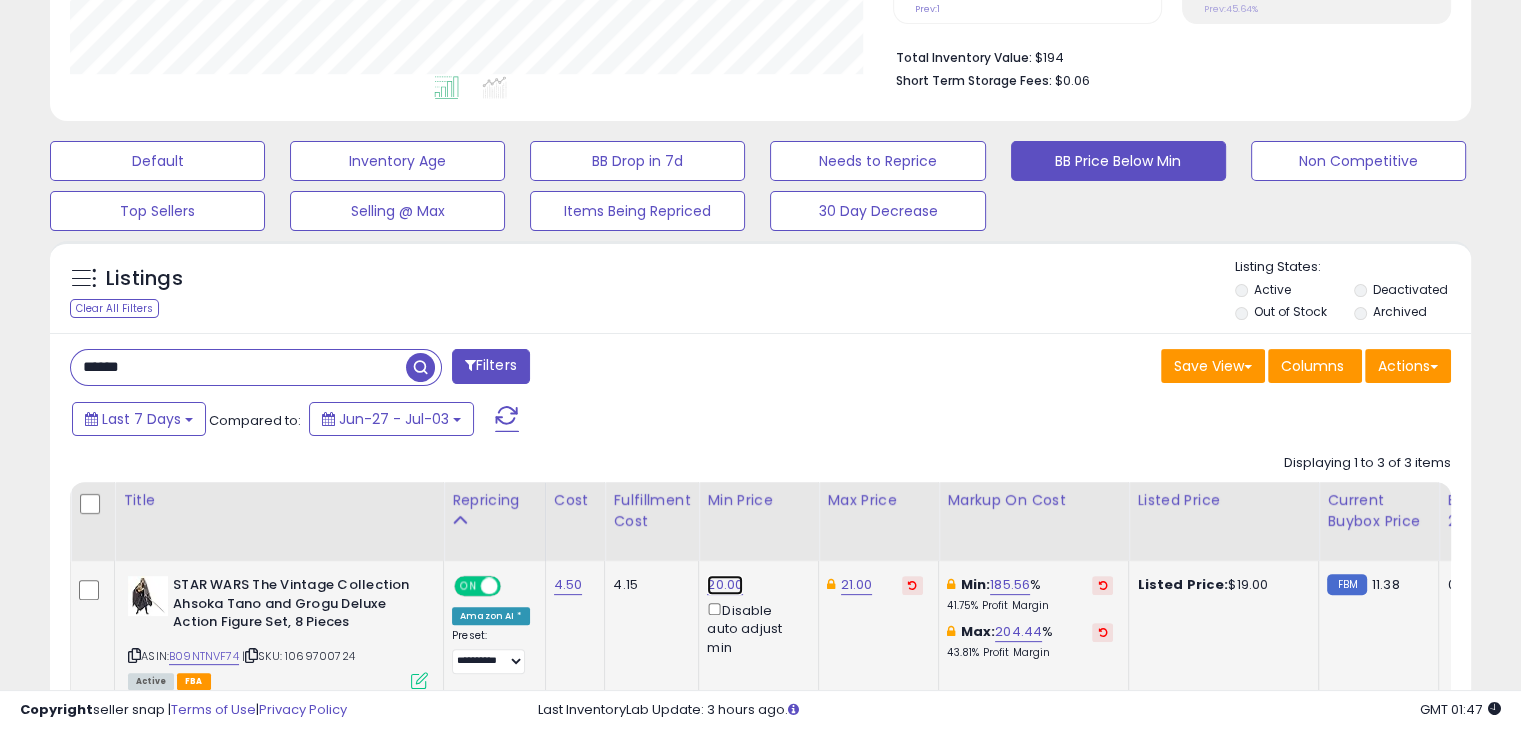 click on "20.00" at bounding box center (725, 585) 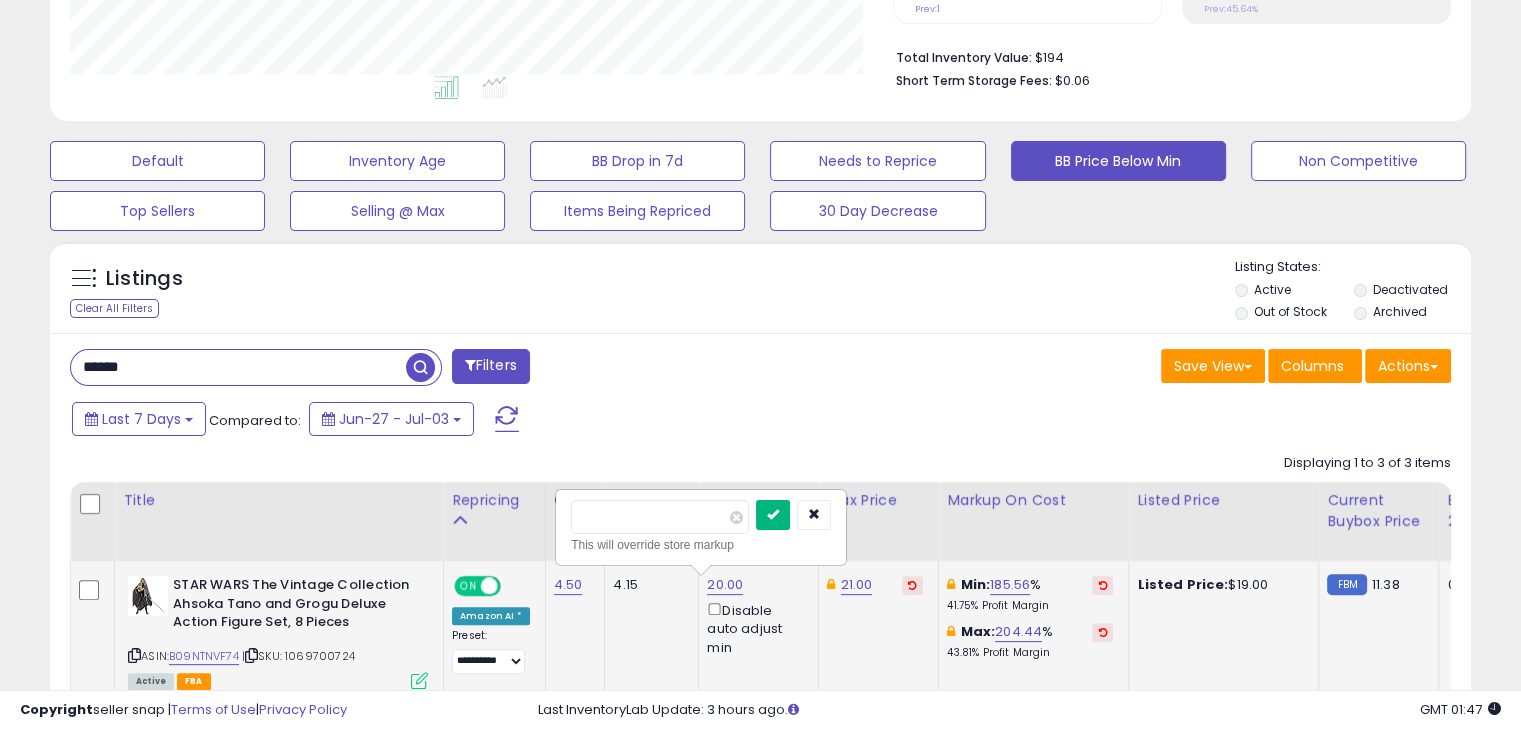 type on "**" 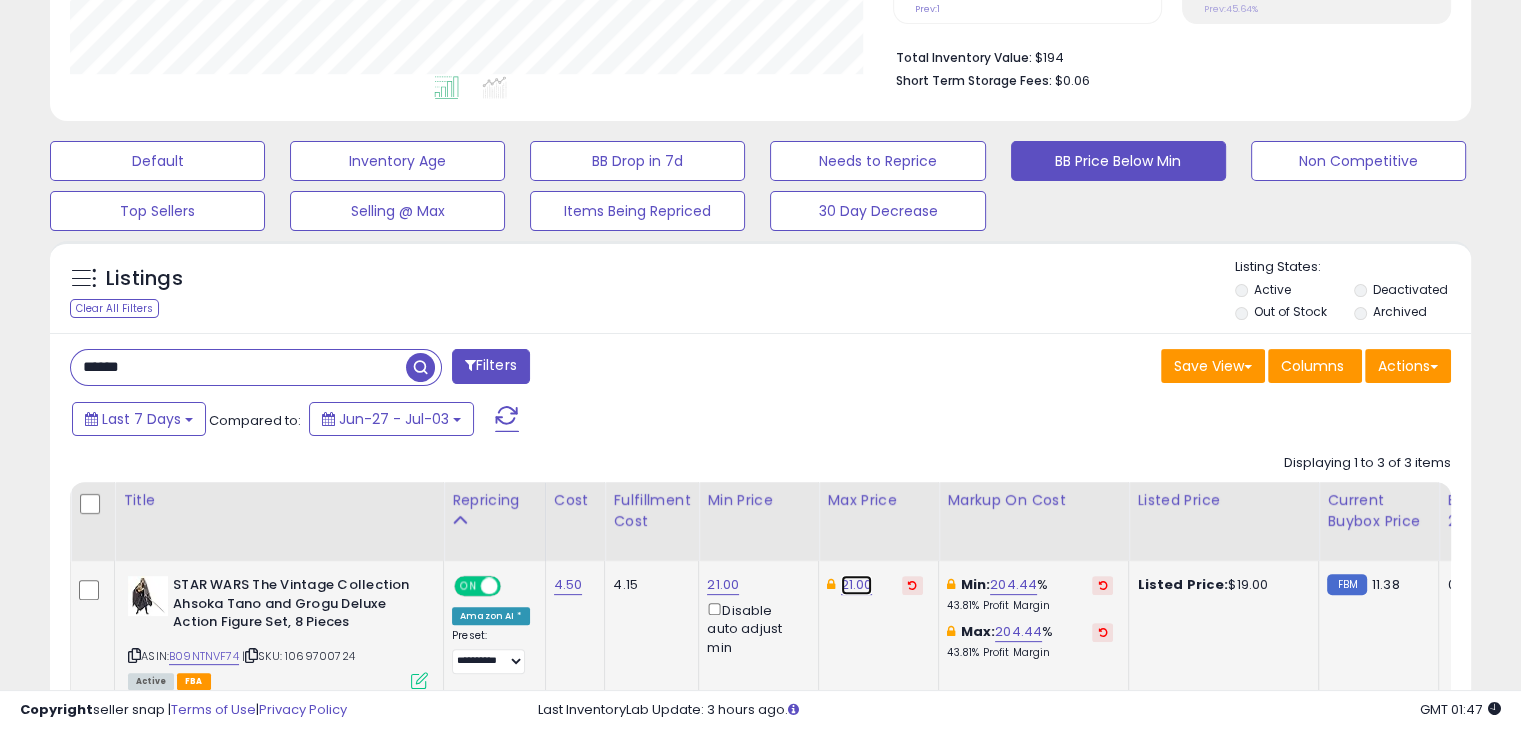 click on "21.00" at bounding box center [857, 585] 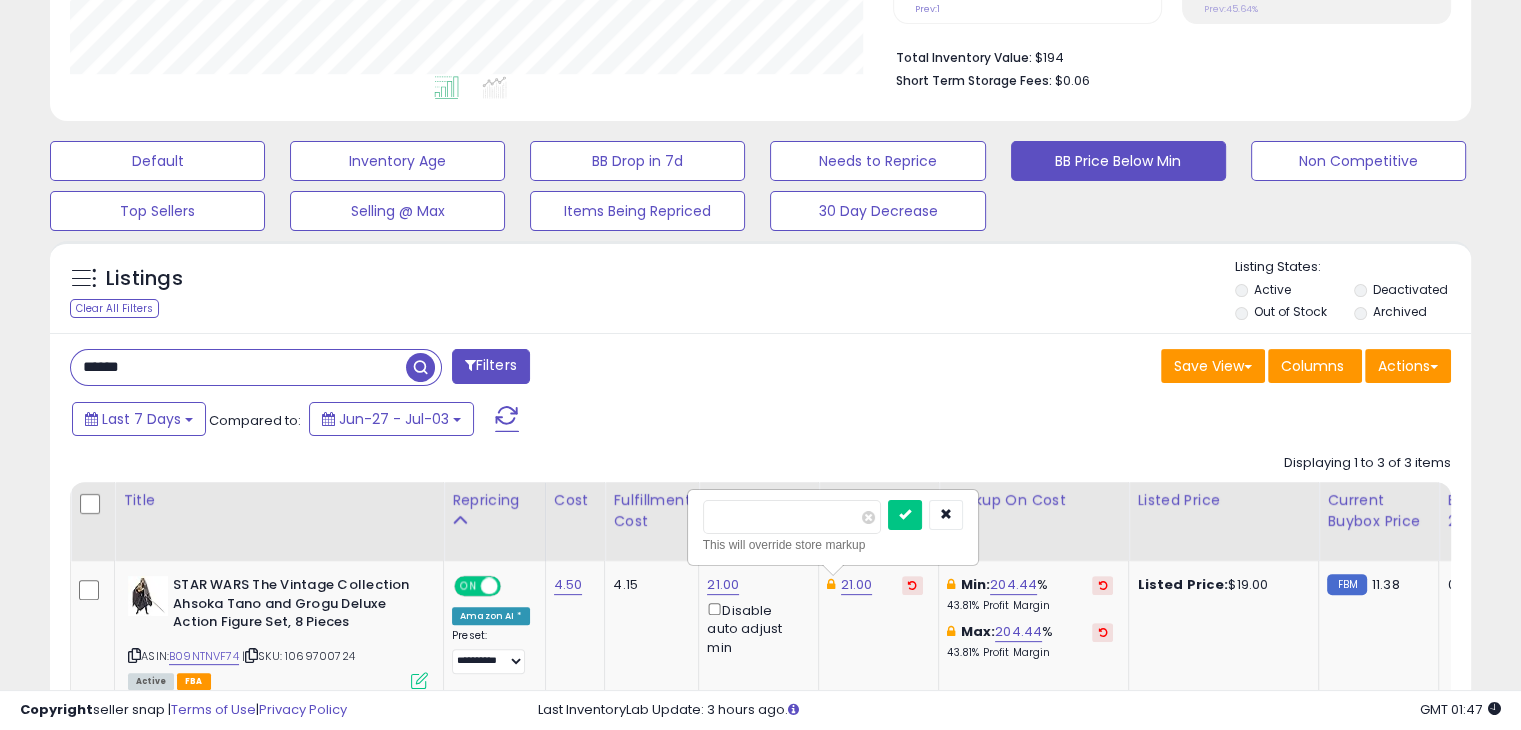 click on "Last 7 Days
Compared to:
Jun-27 - Jul-03" at bounding box center (585, 421) 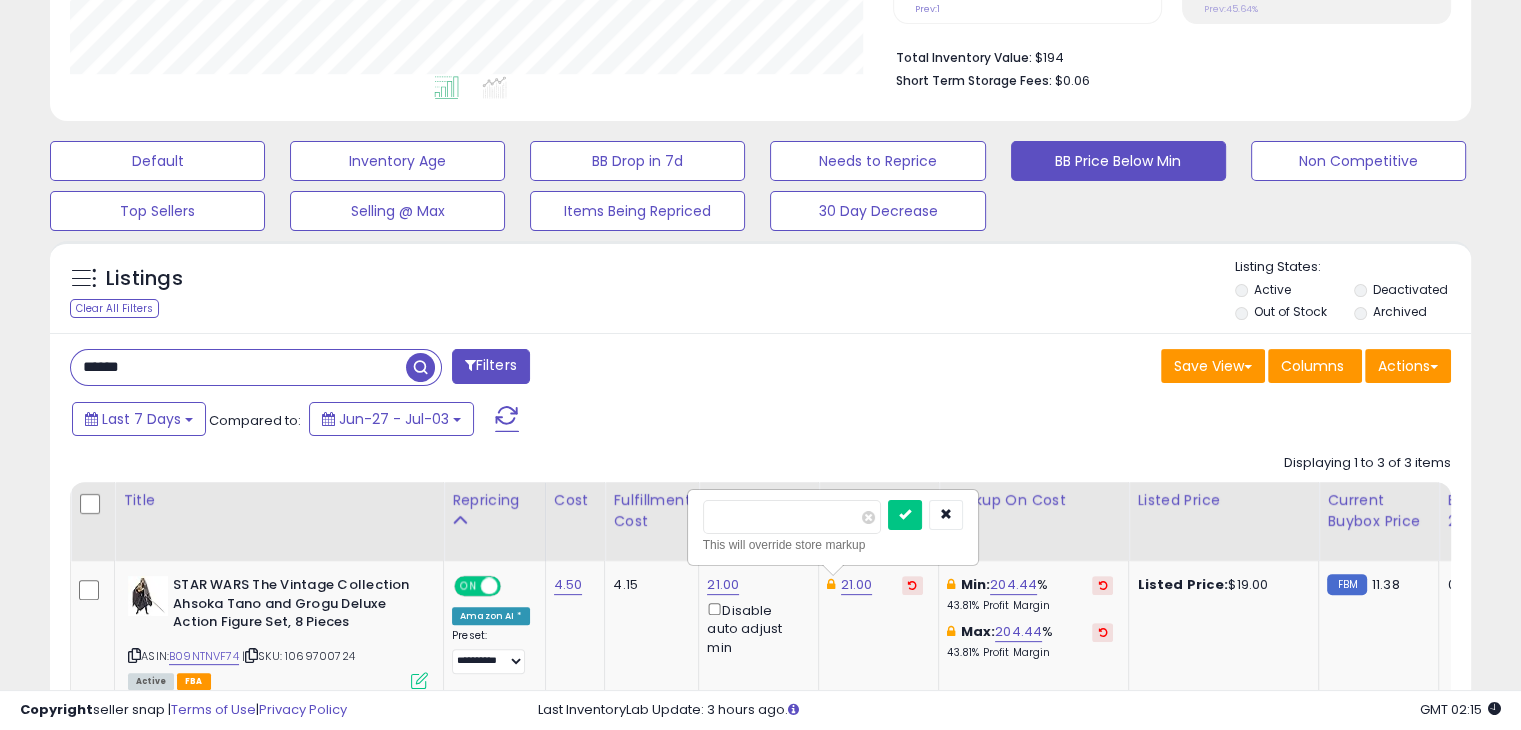 click on "******
Filters
Save View
Save As New View
Update Current View" at bounding box center [760, 708] 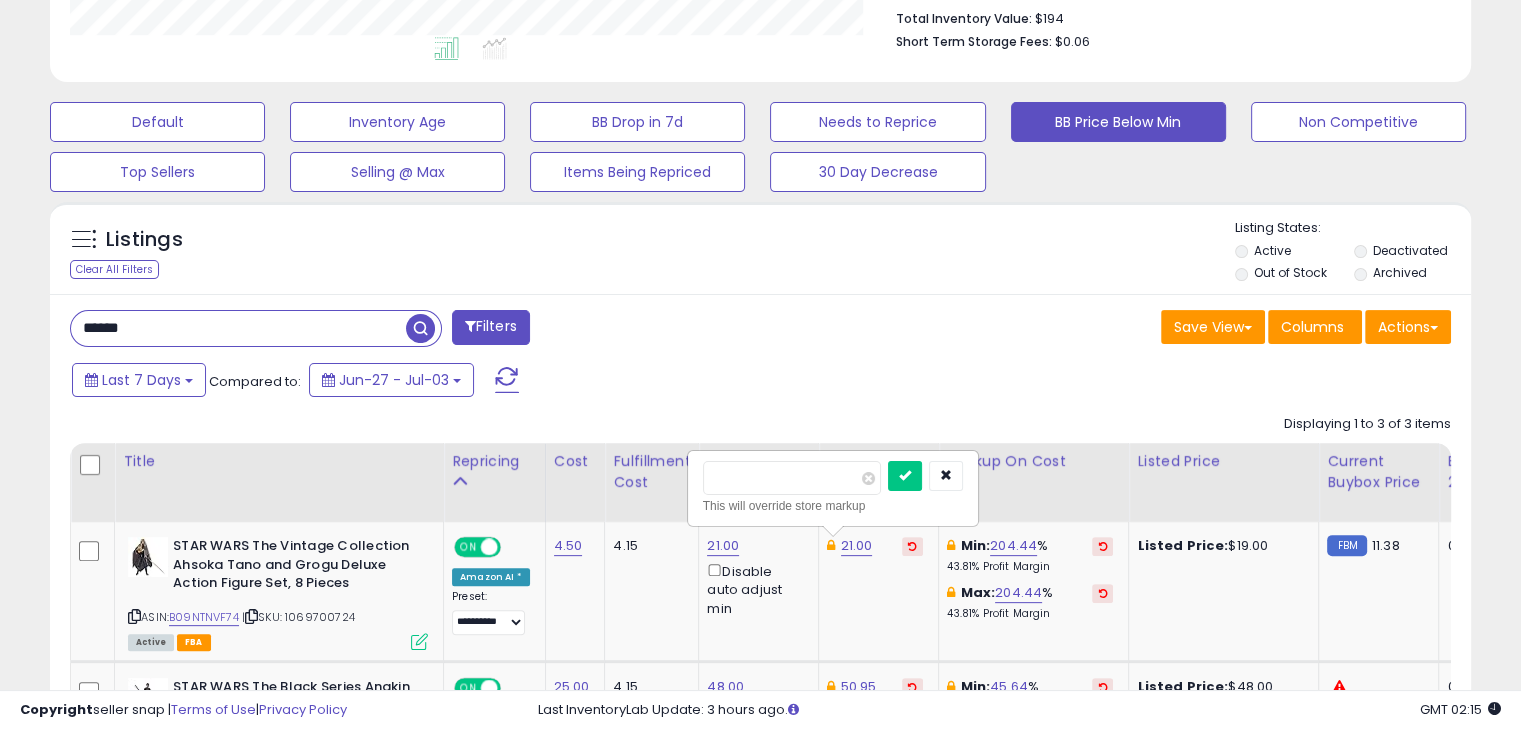 scroll, scrollTop: 529, scrollLeft: 0, axis: vertical 